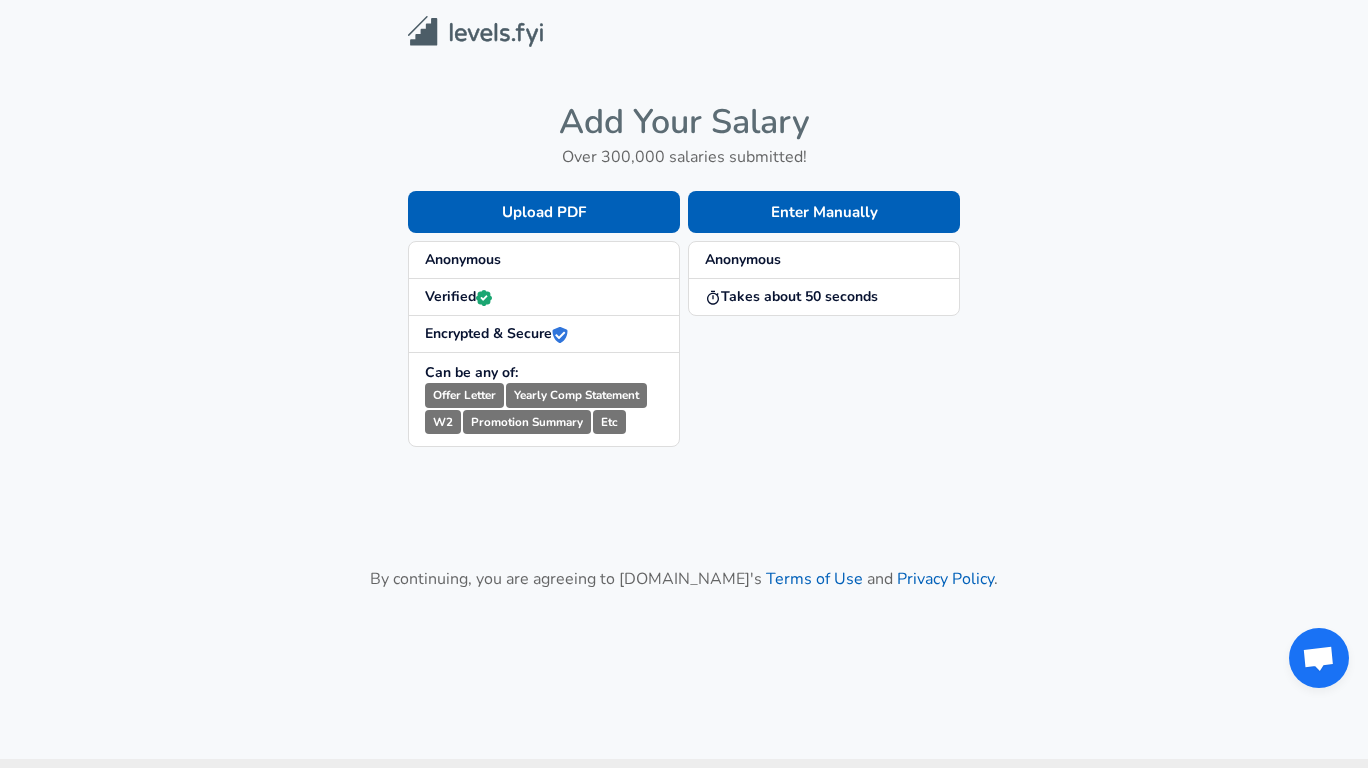 scroll, scrollTop: 0, scrollLeft: 0, axis: both 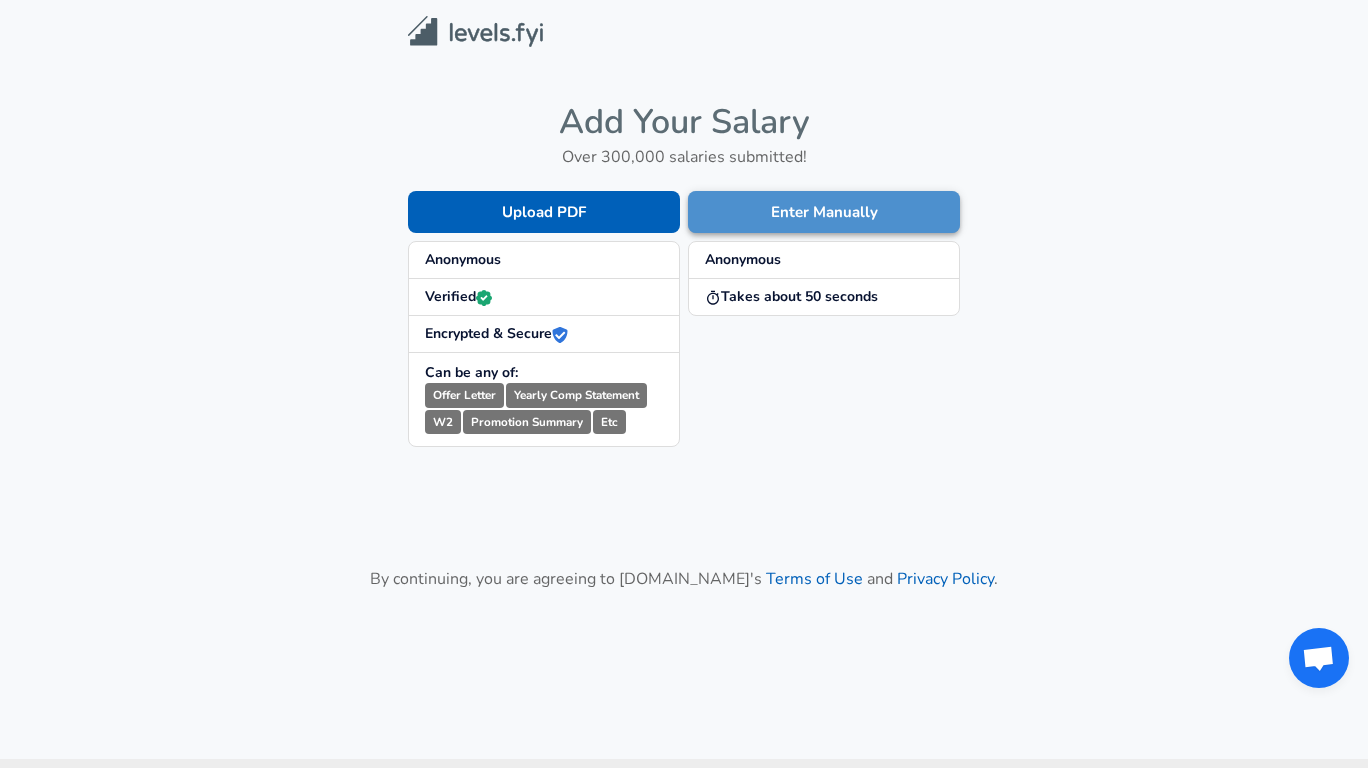 click on "Enter Manually" at bounding box center [824, 212] 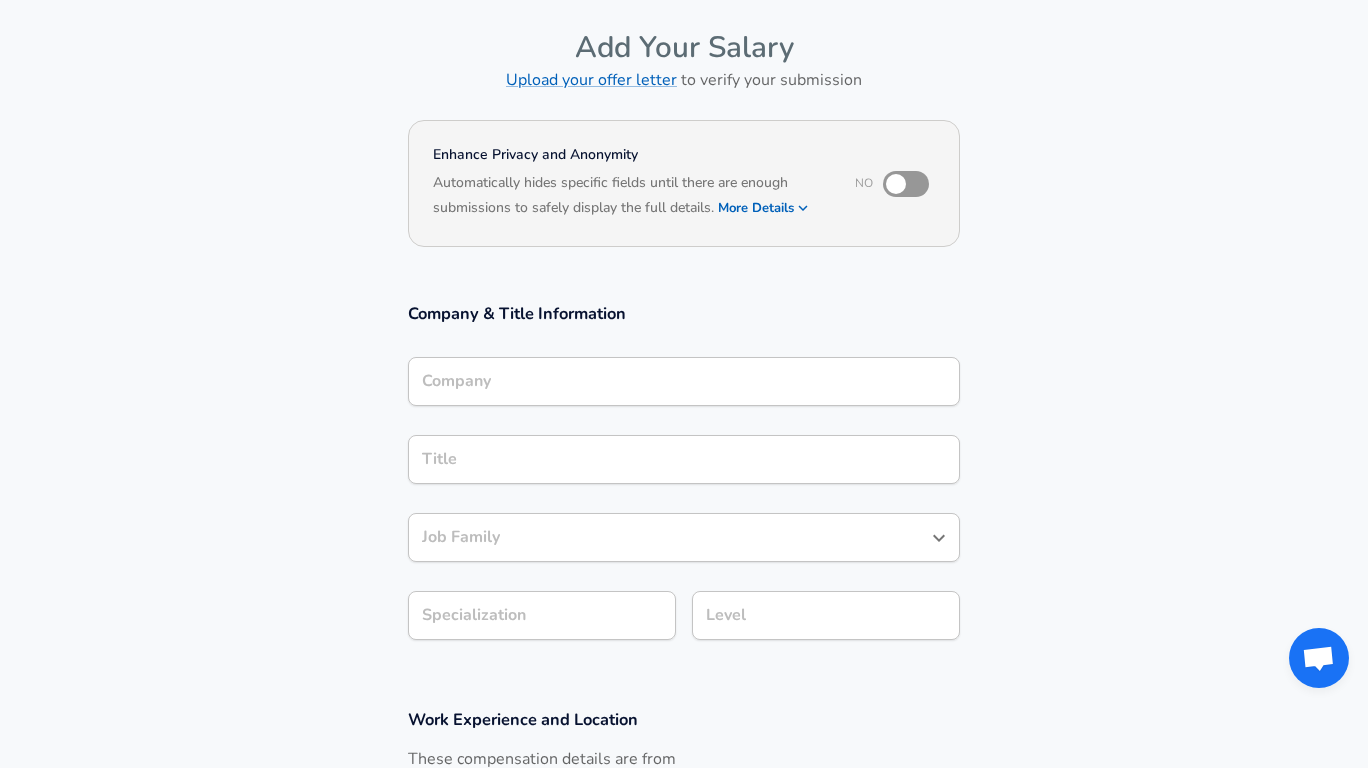 click on "Company Company" at bounding box center [684, 384] 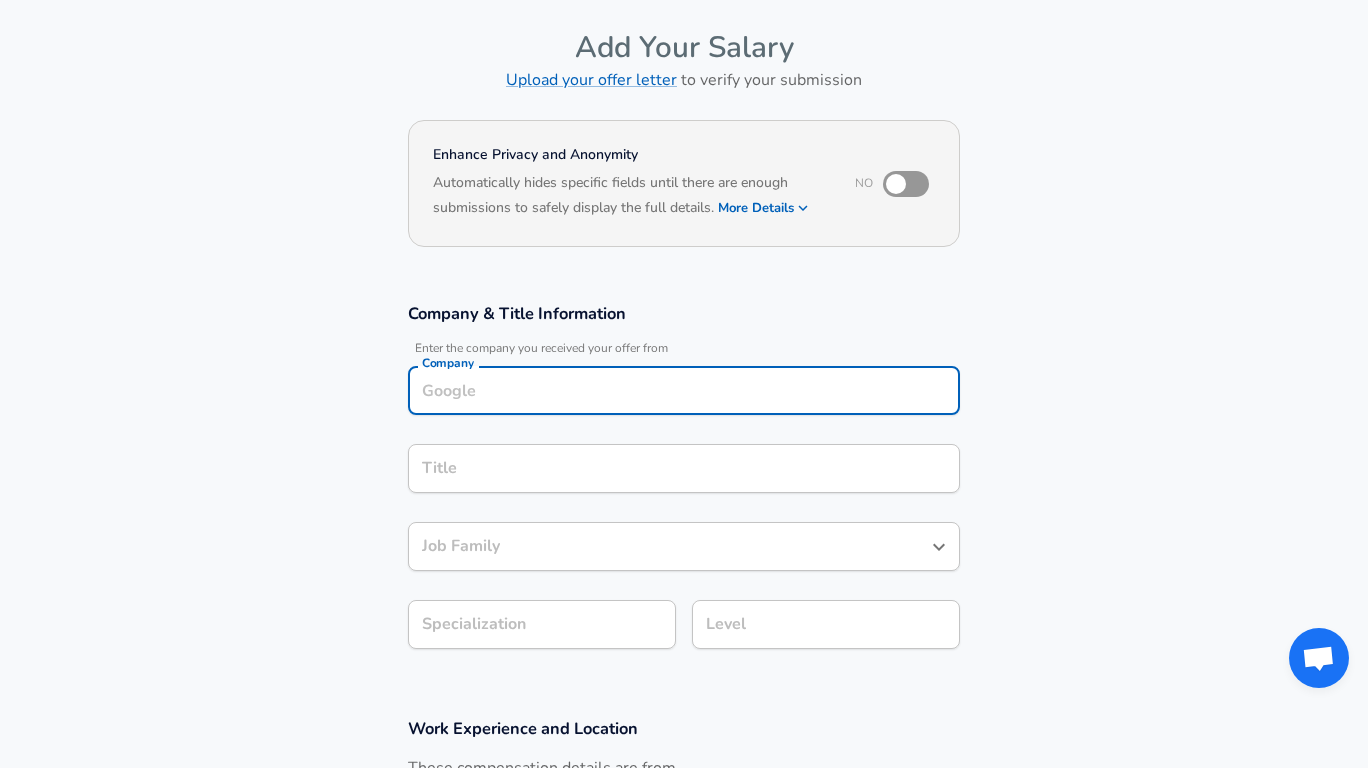 scroll, scrollTop: 97, scrollLeft: 0, axis: vertical 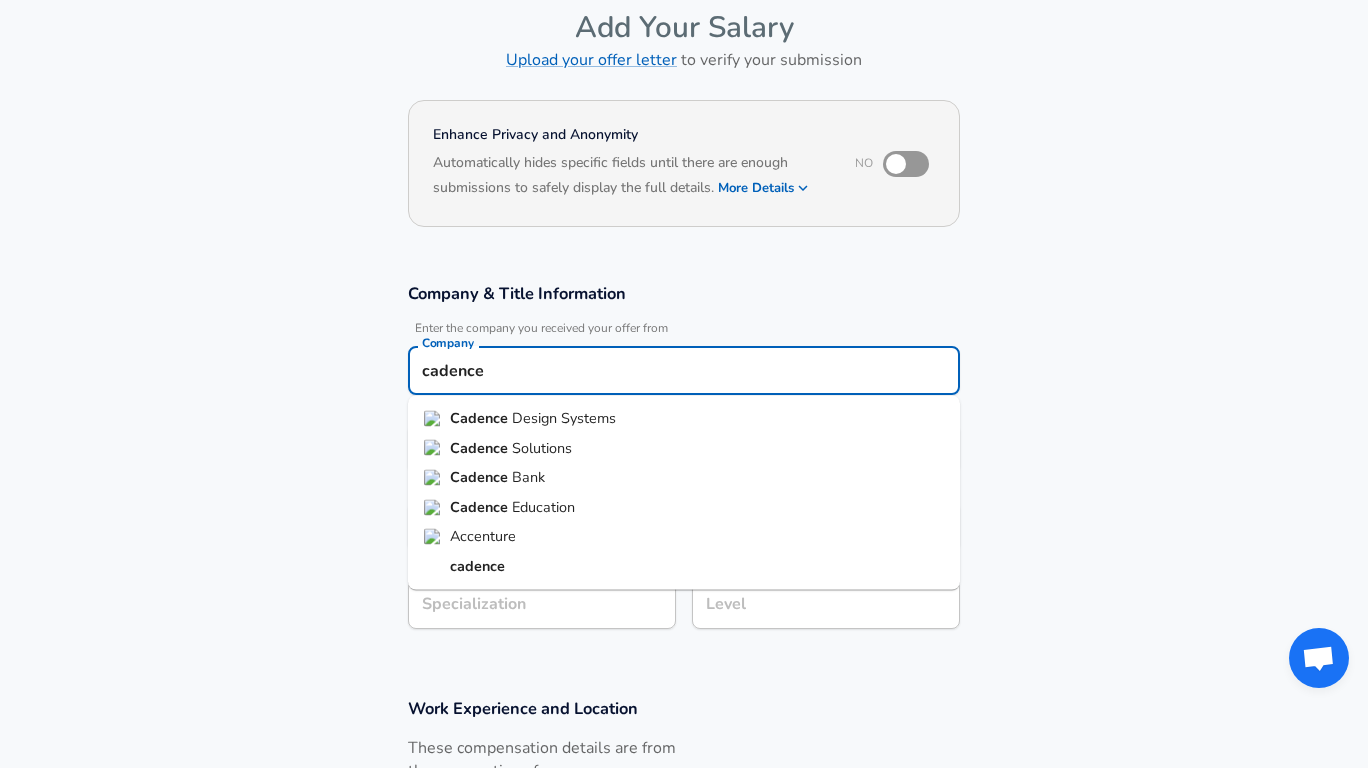 click on "Design Systems" at bounding box center [564, 418] 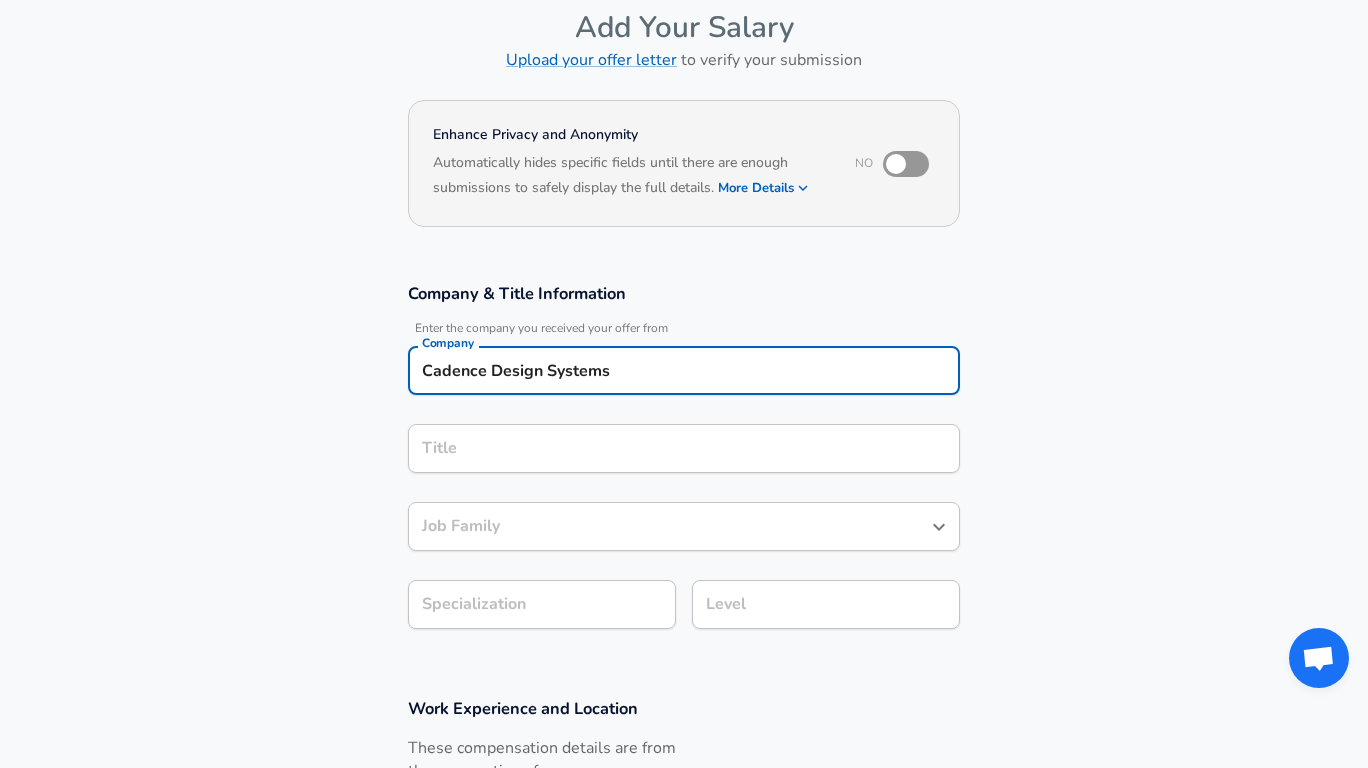 type on "Cadence Design Systems" 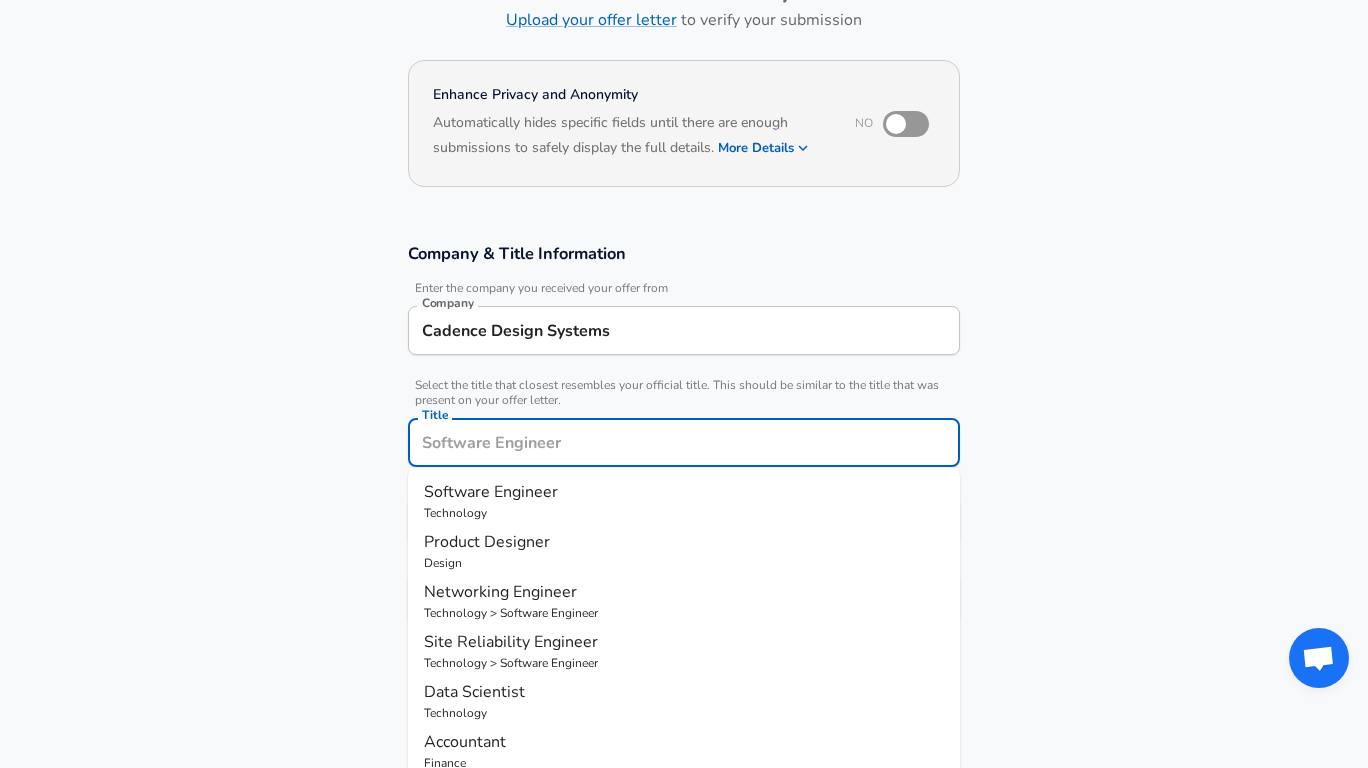 click on "Software Engineer" at bounding box center (684, 492) 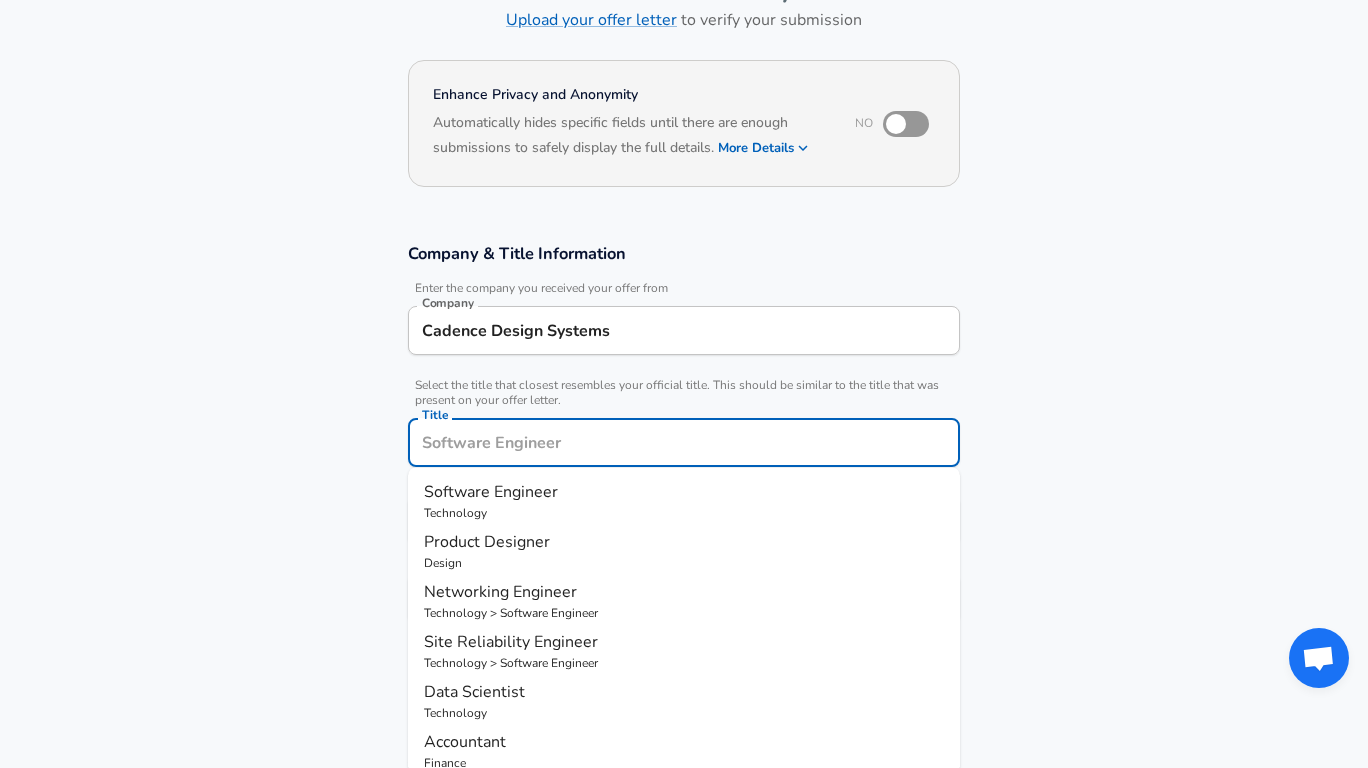 type on "Software Engineer" 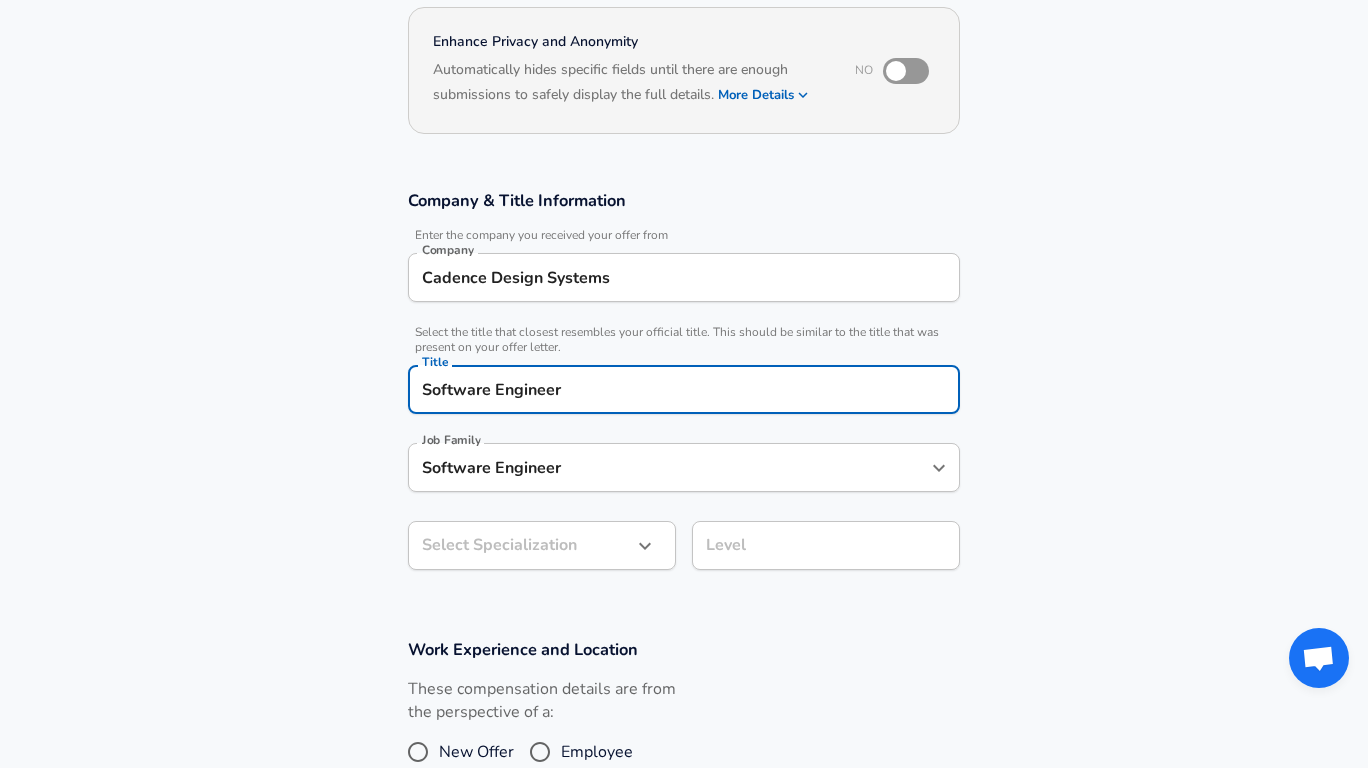 click on "Restart Add Your Salary Upload your offer letter   to verify your submission Enhance Privacy and Anonymity No Automatically hides specific fields until there are enough submissions to safely display the full details.   More Details Based on your submission and the data points that we have already collected, we will automatically hide and anonymize specific fields if there aren't enough data points to remain sufficiently anonymous. Company & Title Information   Enter the company you received your offer from Company Cadence Design Systems Company   Select the title that closest resembles your official title. This should be similar to the title that was present on your offer letter. Title Software Engineer Title Job Family Software Engineer Job Family Select Specialization ​ Select Specialization Level Level Work Experience and Location These compensation details are from the perspective of a: New Offer Employee Submit Salary By continuing, you are agreeing to [DOMAIN_NAME][PERSON_NAME]'s   Terms of Use   and   Privacy Policy" at bounding box center [684, 194] 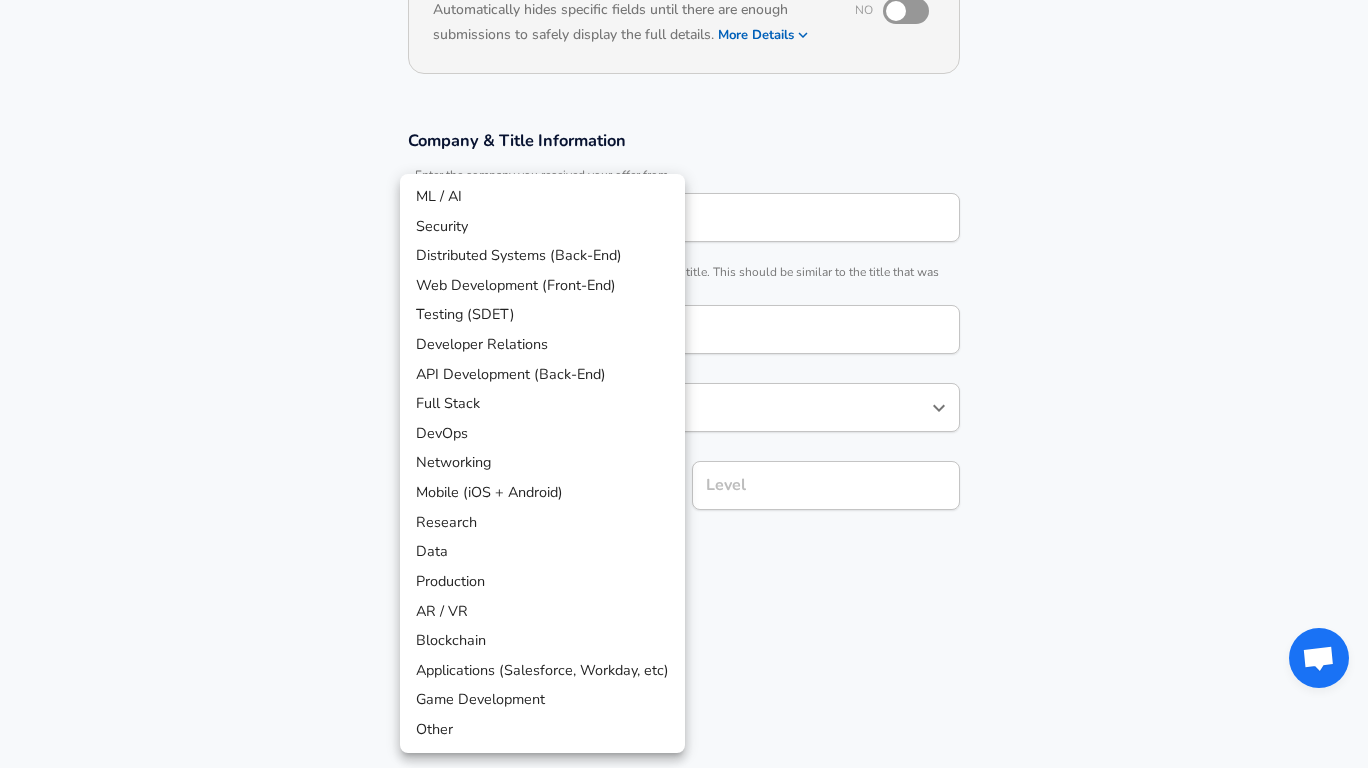 click on "ML / AI" at bounding box center (542, 197) 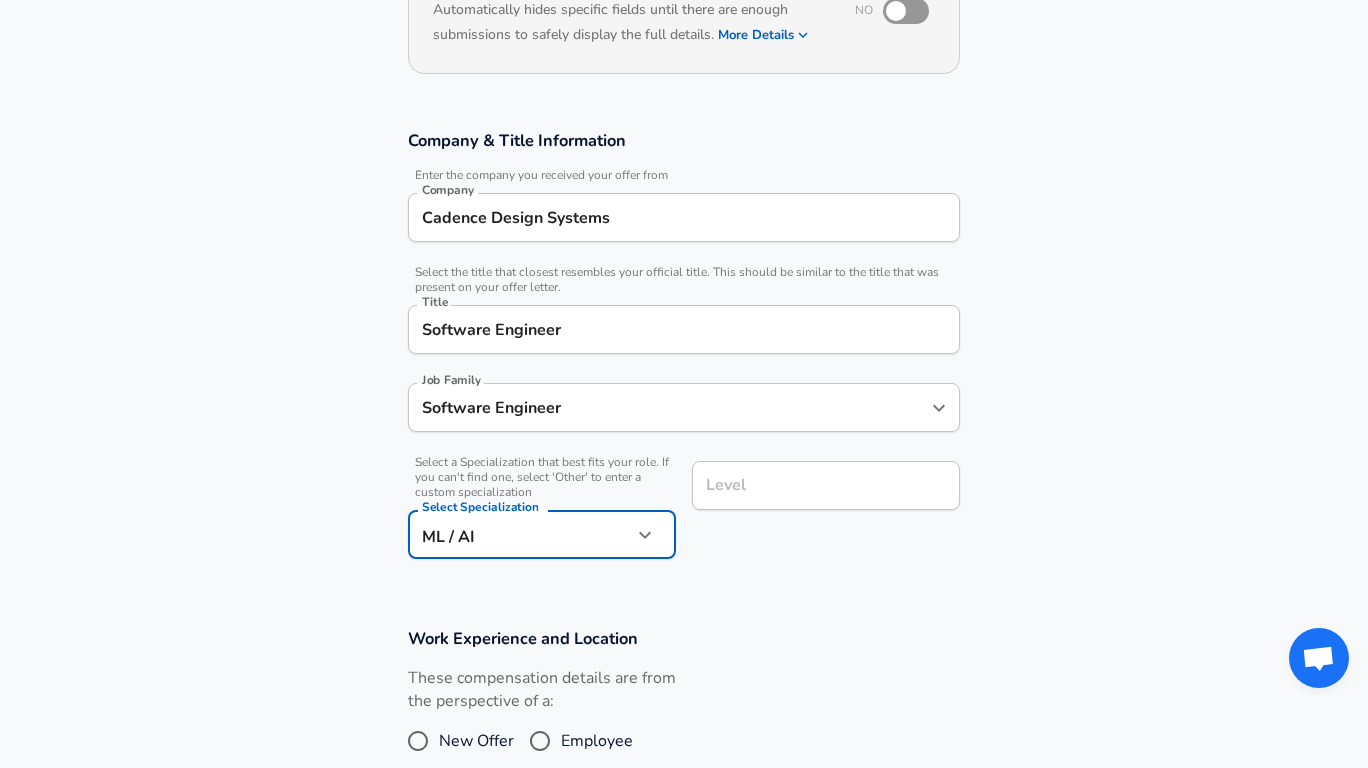 scroll, scrollTop: 290, scrollLeft: 0, axis: vertical 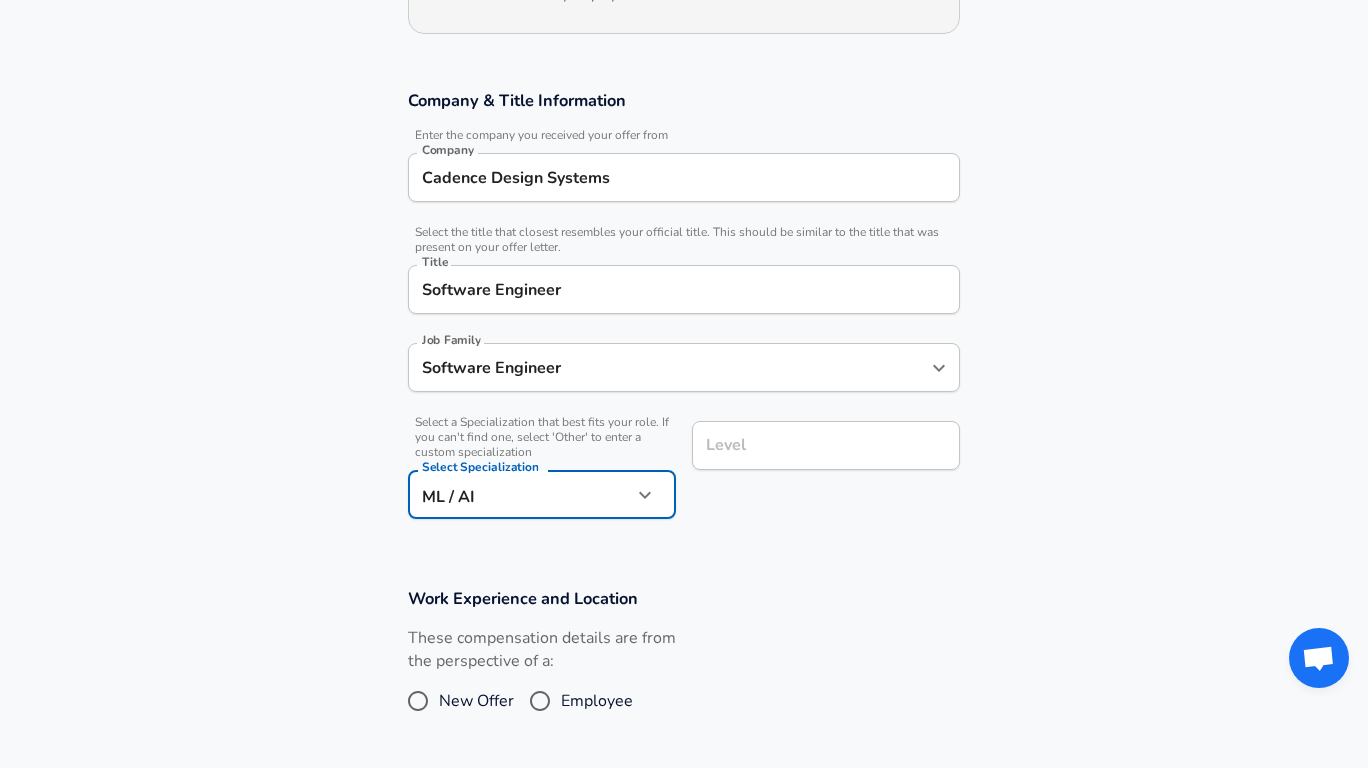 click on "Level" at bounding box center (826, 445) 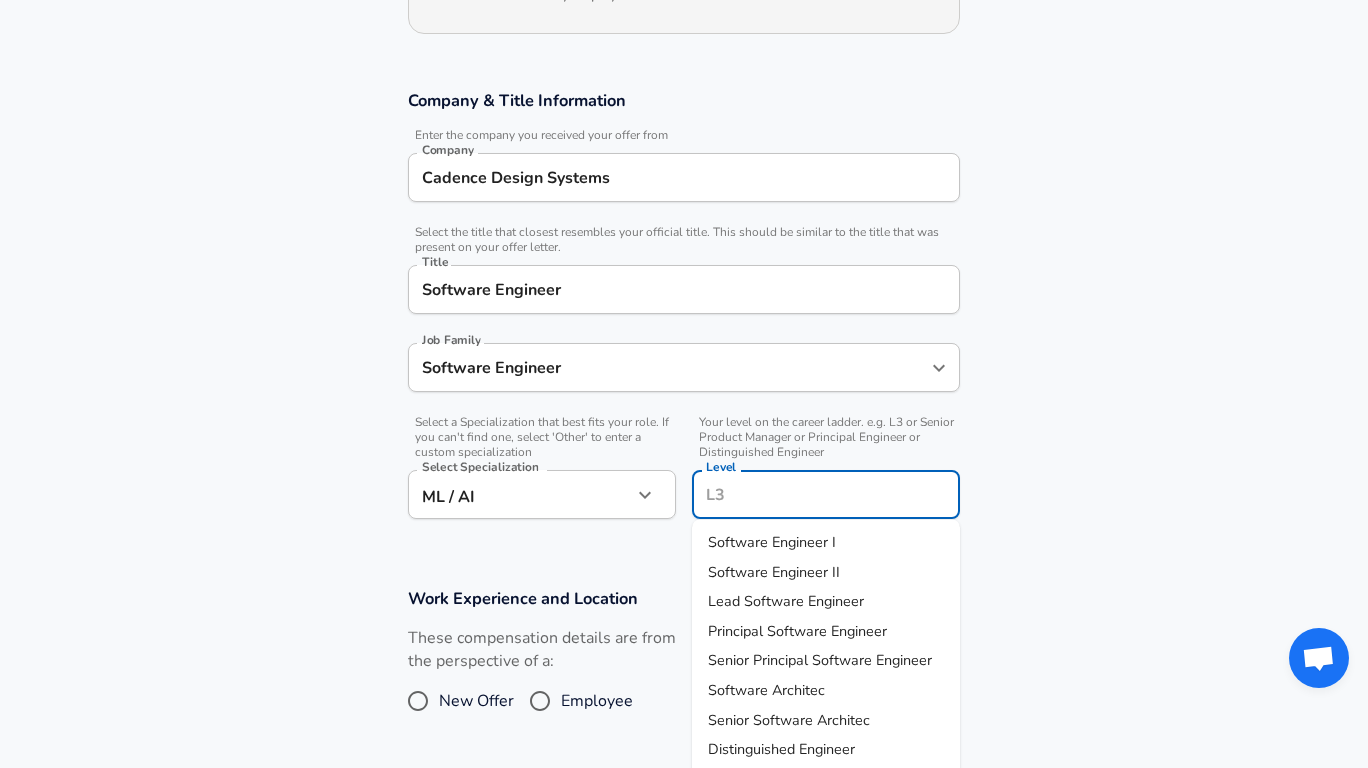 click on "Restart Add Your Salary Upload your offer letter   to verify your submission Enhance Privacy and Anonymity No Automatically hides specific fields until there are enough submissions to safely display the full details.   More Details Based on your submission and the data points that we have already collected, we will automatically hide and anonymize specific fields if there aren't enough data points to remain sufficiently anonymous. Company & Title Information   Enter the company you received your offer from Company Cadence Design Systems Company   Select the title that closest resembles your official title. This should be similar to the title that was present on your offer letter. Title Software Engineer Title Job Family Software Engineer Job Family   Select a Specialization that best fits your role. If you can't find one, select 'Other' to enter a custom specialization Select Specialization ML / AI ML / AI Select Specialization   Level Level Software Engineer I Software Engineer II Lead Software Engineer" at bounding box center (684, 94) 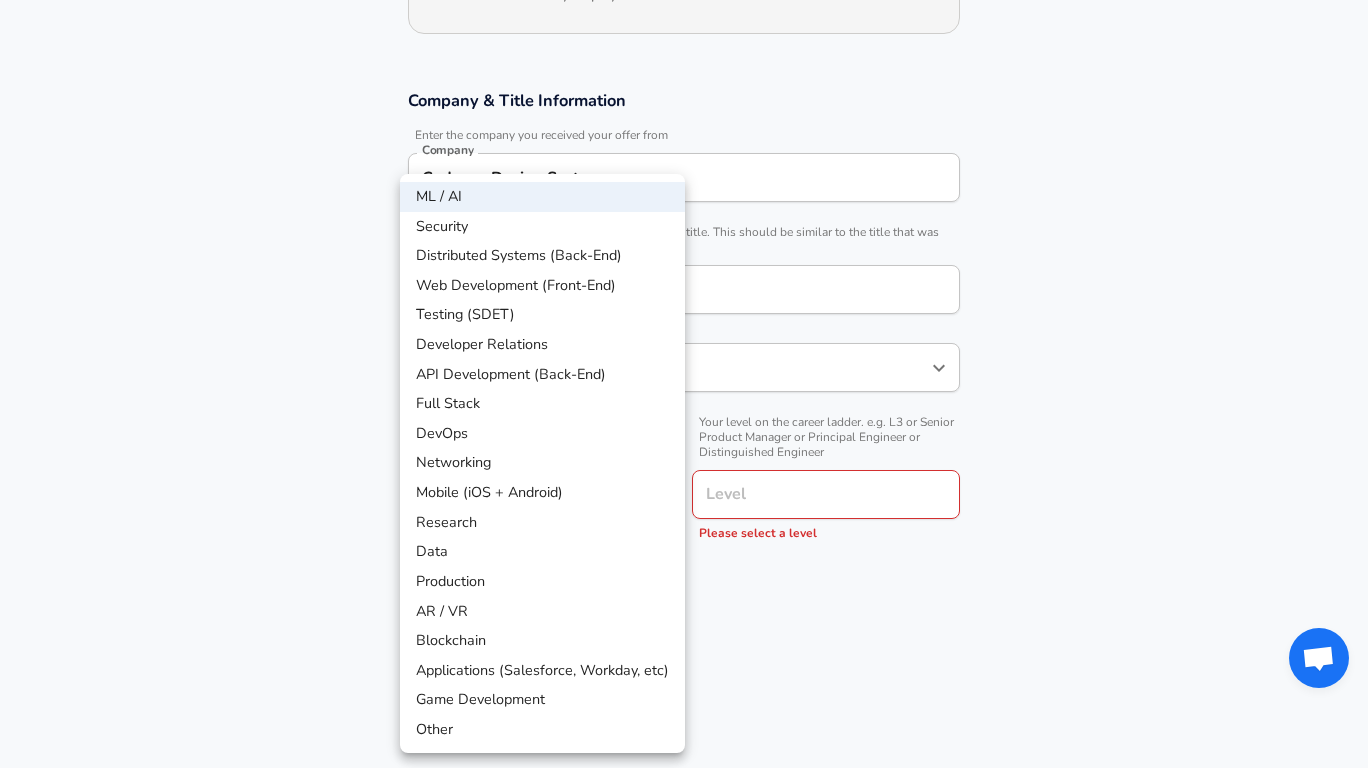 click on "Other" at bounding box center [542, 730] 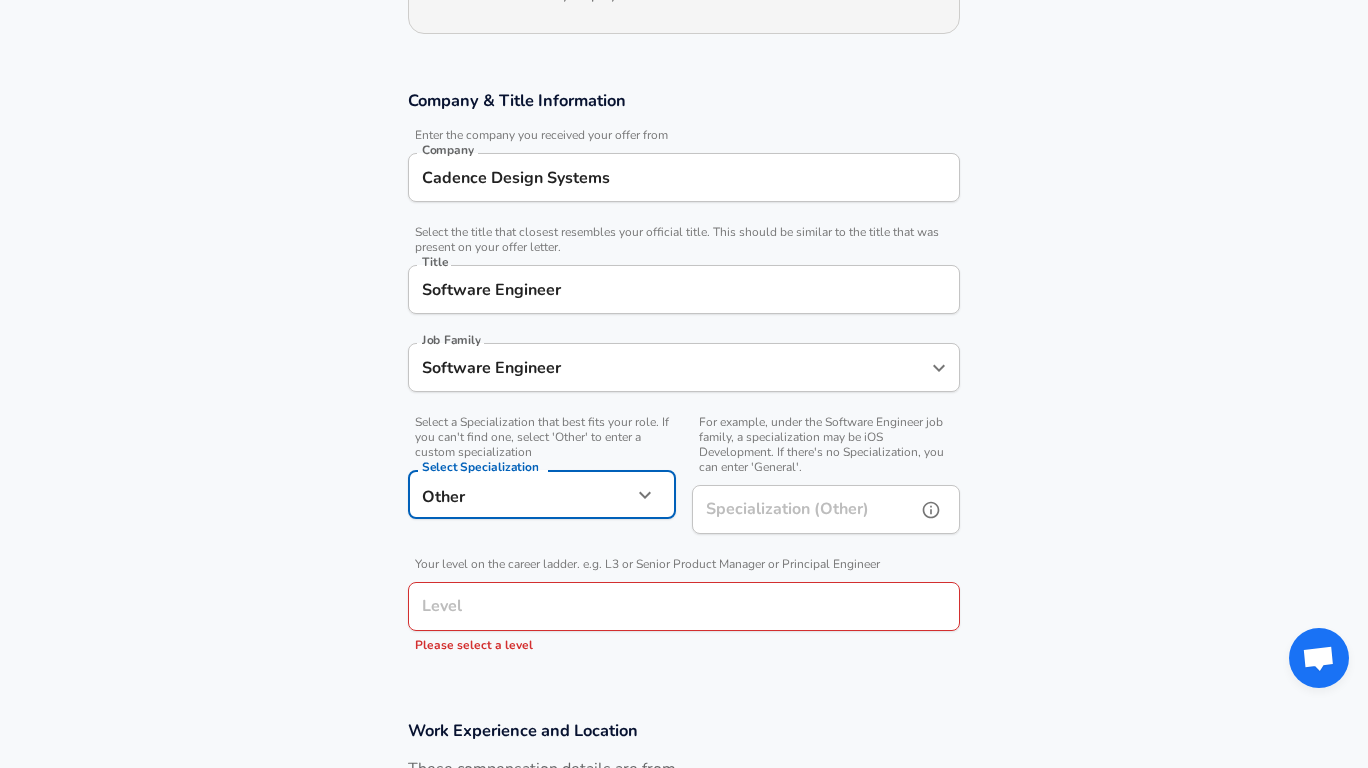 click on "Specialization (Other)" at bounding box center (800, 509) 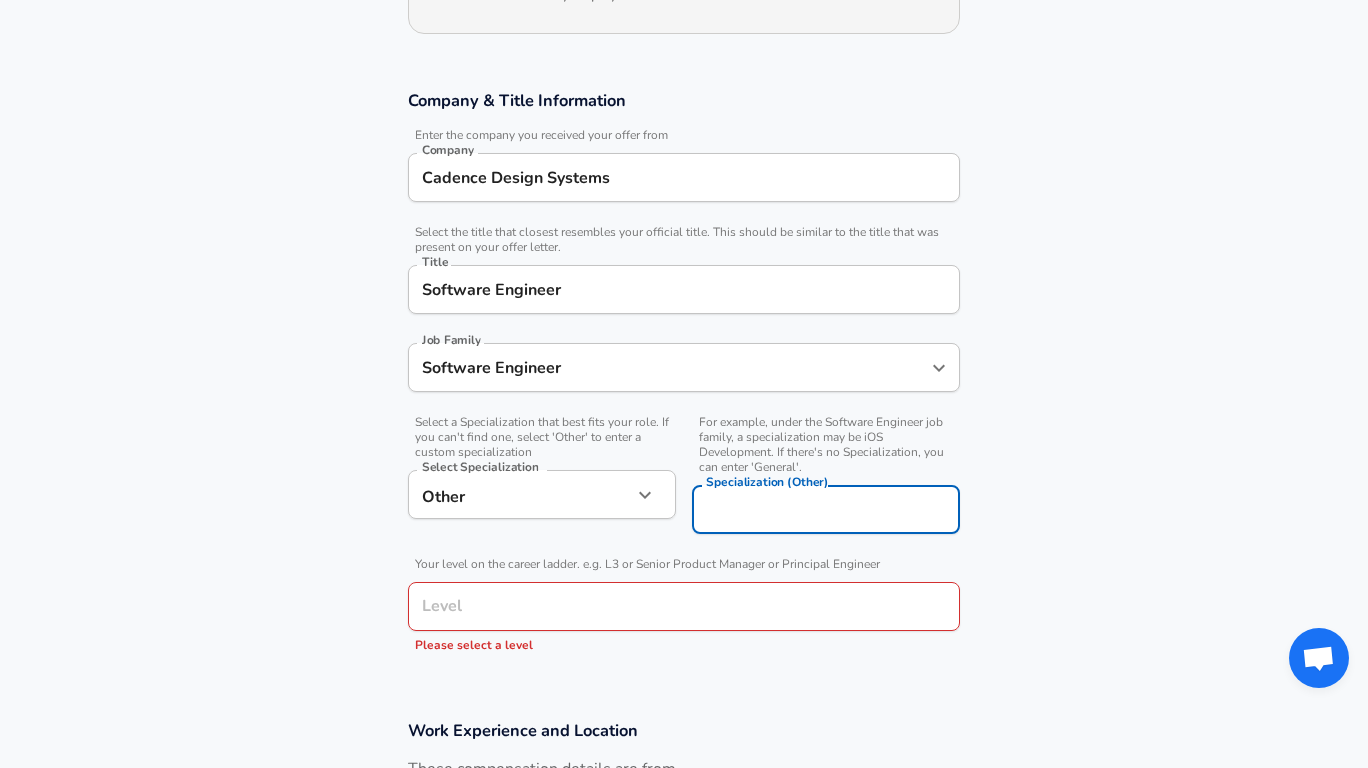 click on "Level" at bounding box center [684, 606] 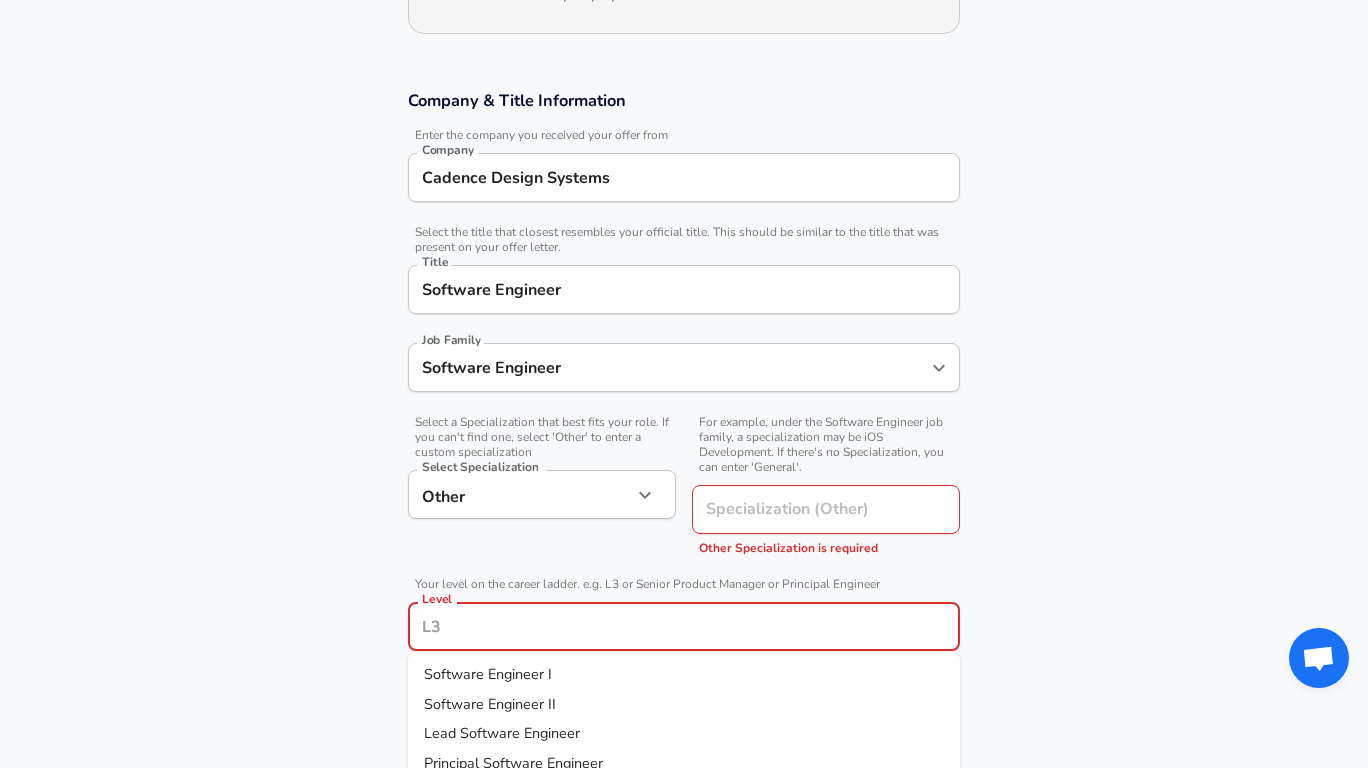 click on "Restart Add Your Salary Upload your offer letter   to verify your submission Enhance Privacy and Anonymity No Automatically hides specific fields until there are enough submissions to safely display the full details.   More Details Based on your submission and the data points that we have already collected, we will automatically hide and anonymize specific fields if there aren't enough data points to remain sufficiently anonymous. Company & Title Information   Enter the company you received your offer from Company Cadence Design Systems Company   Select the title that closest resembles your official title. This should be similar to the title that was present on your offer letter. Title Software Engineer Title Job Family Software Engineer Job Family   Select a Specialization that best fits your role. If you can't find one, select 'Other' to enter a custom specialization Select Specialization Other Other Select Specialization   Specialization (Other) Specialization (Other) Other Specialization is required" at bounding box center [684, 94] 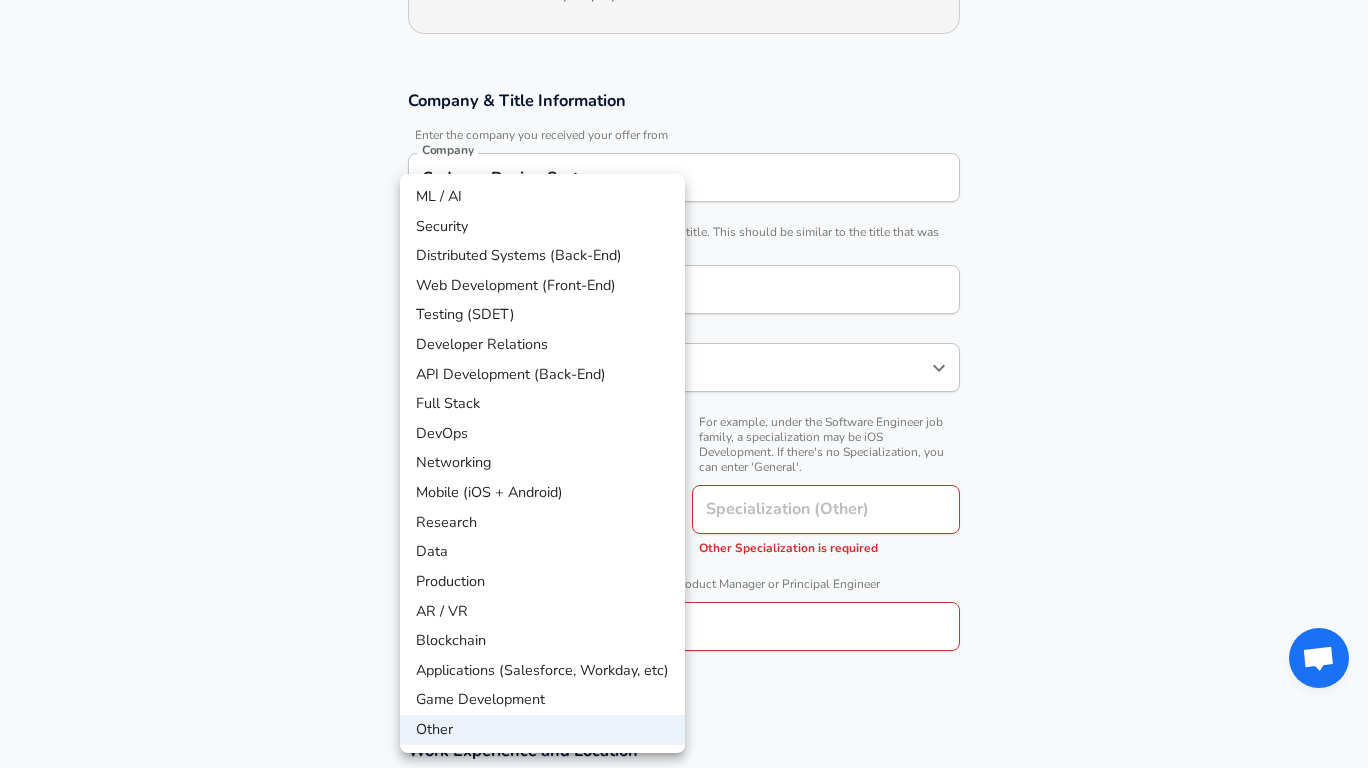 click at bounding box center [684, 384] 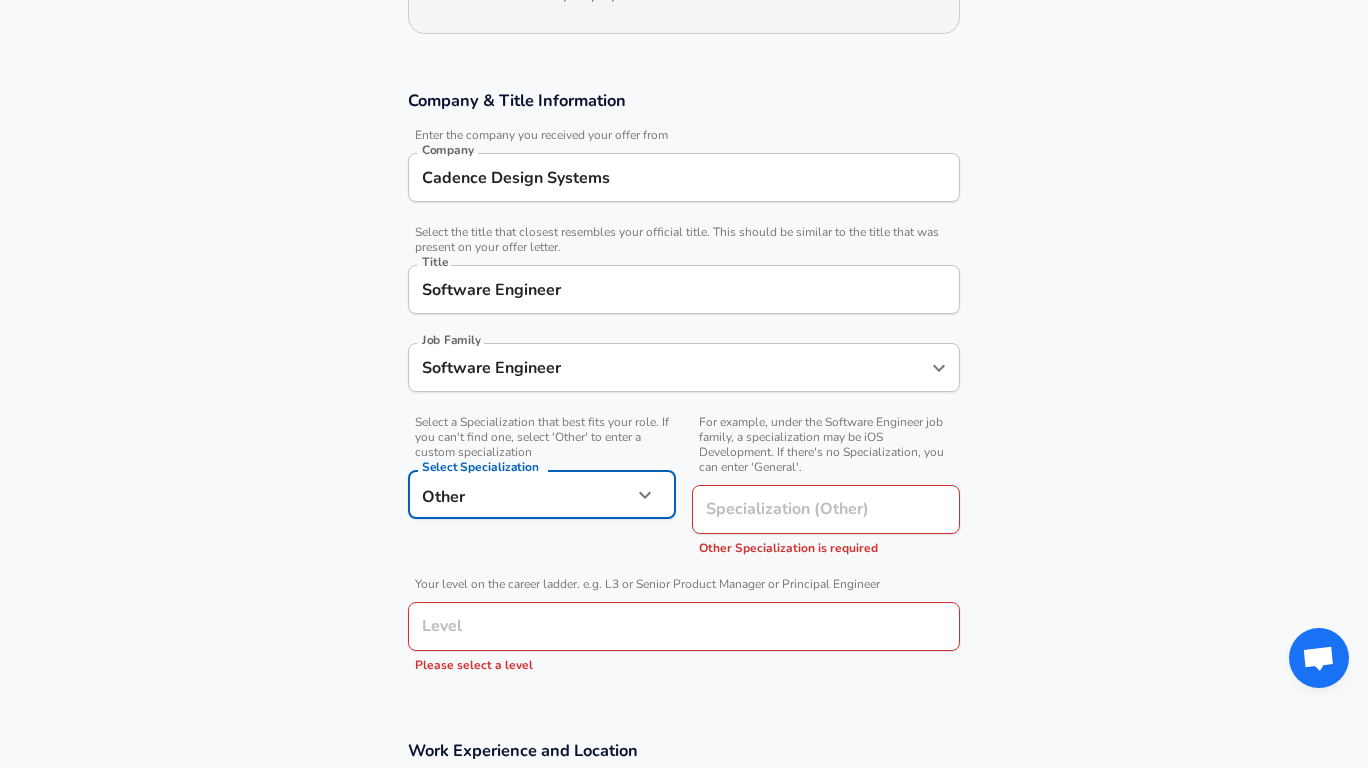 click on "Level" at bounding box center (684, 626) 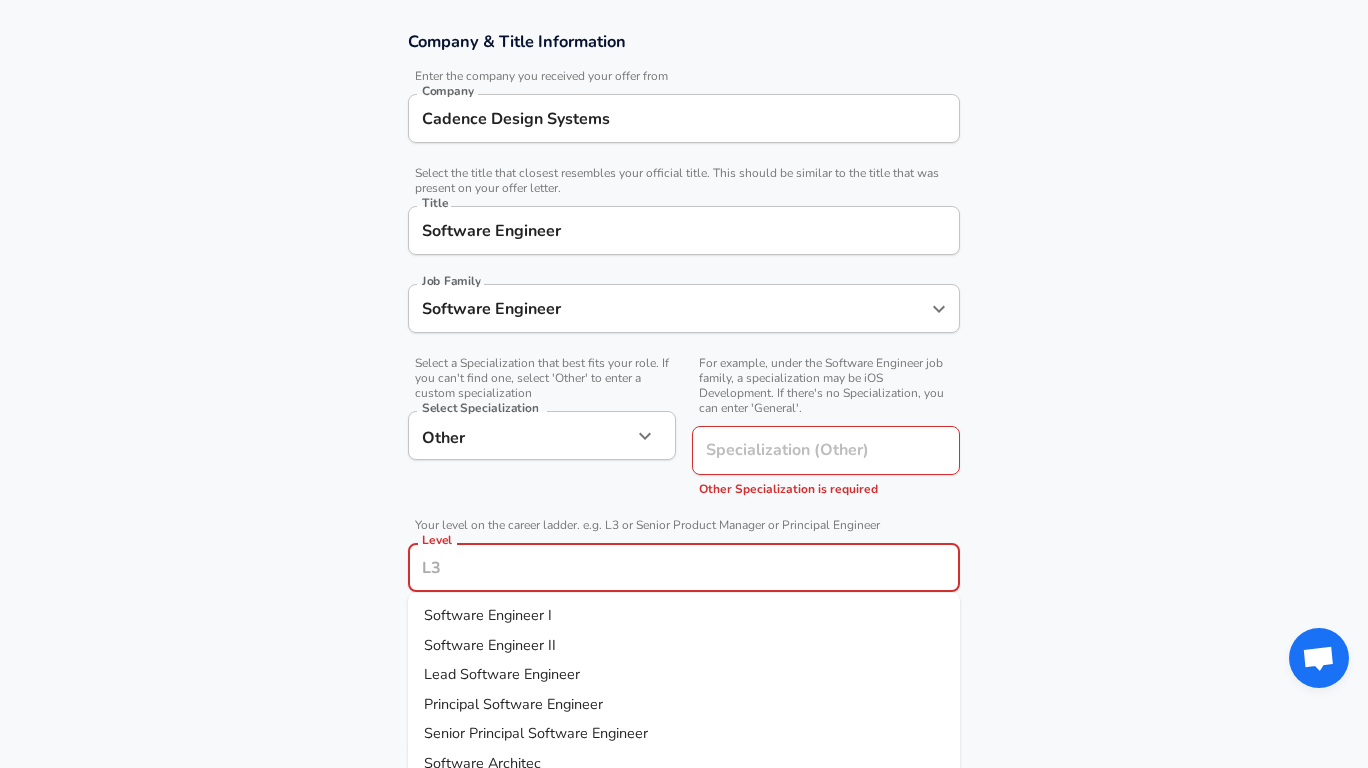 scroll, scrollTop: 452, scrollLeft: 0, axis: vertical 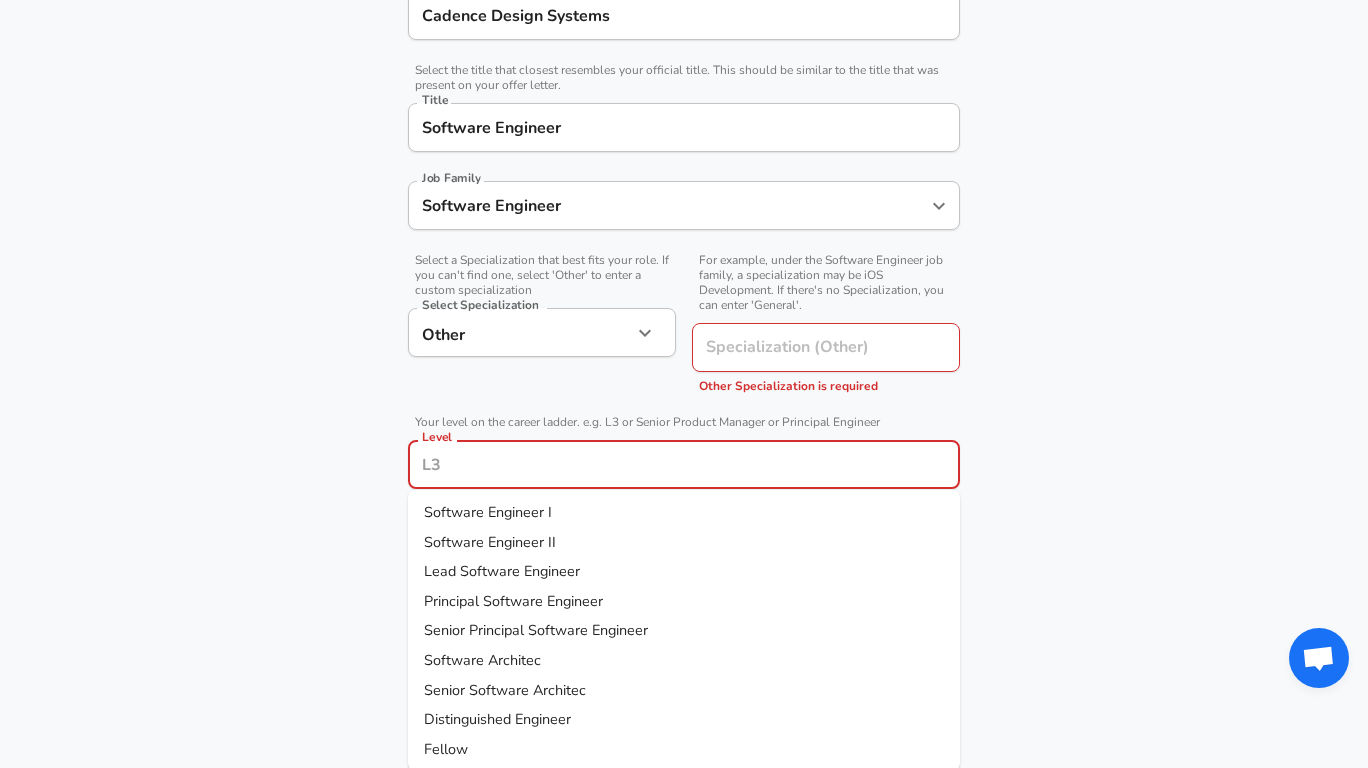 click on "Software Engineer II" at bounding box center [490, 541] 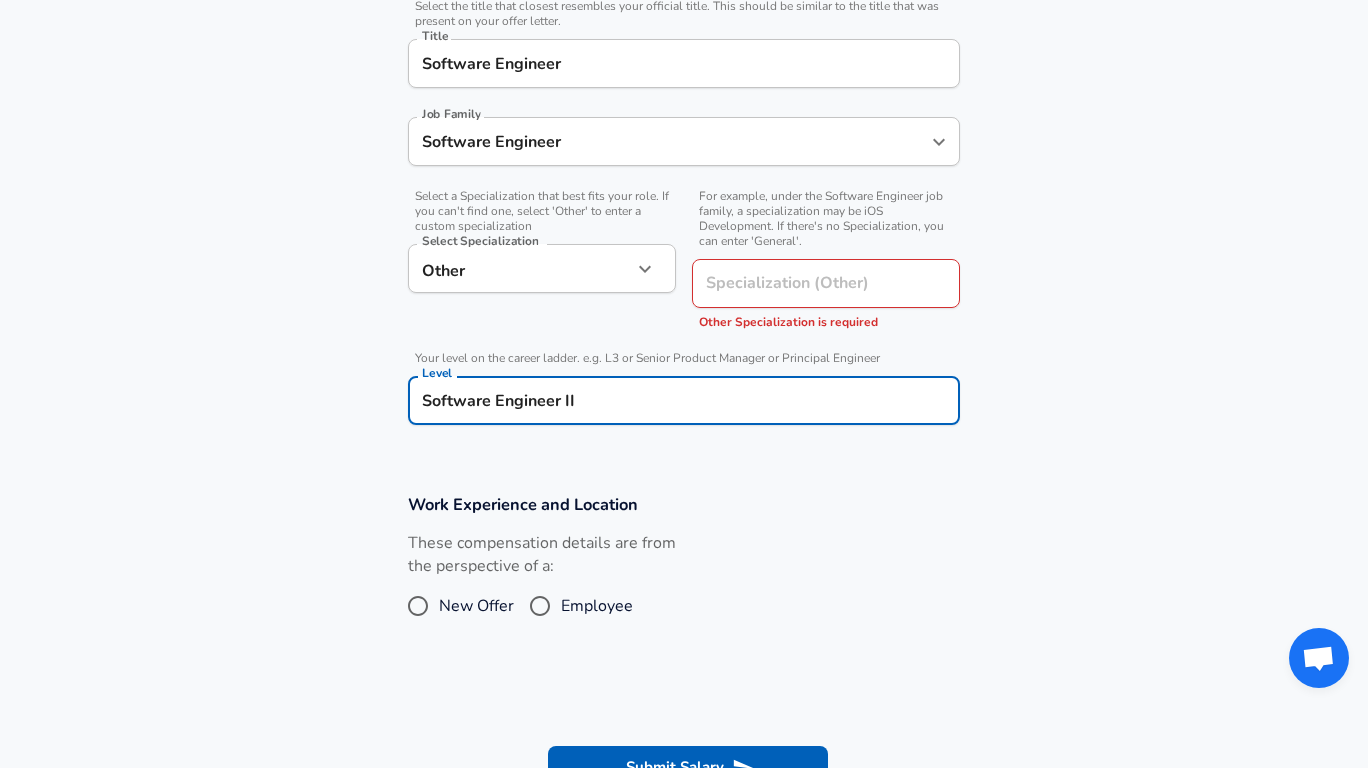 scroll, scrollTop: 608, scrollLeft: 0, axis: vertical 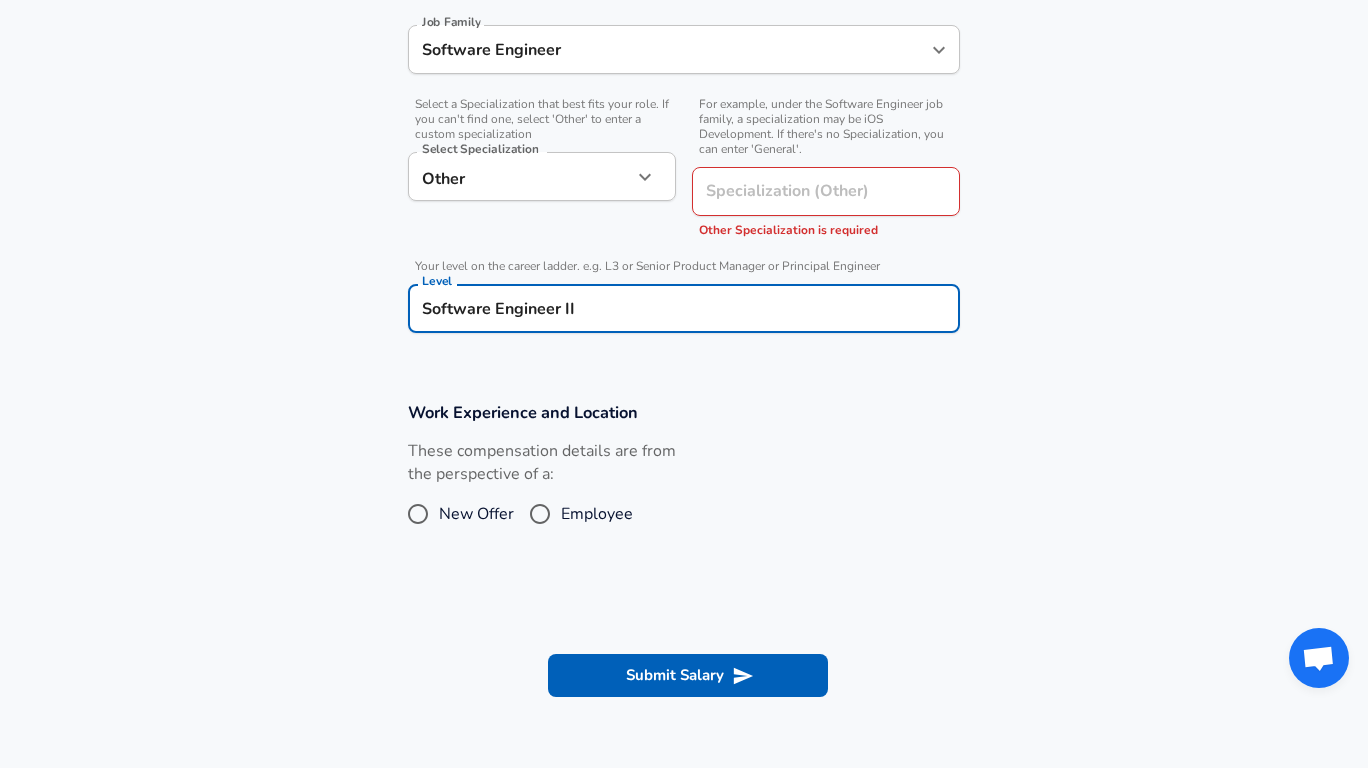click on "New Offer" at bounding box center [476, 514] 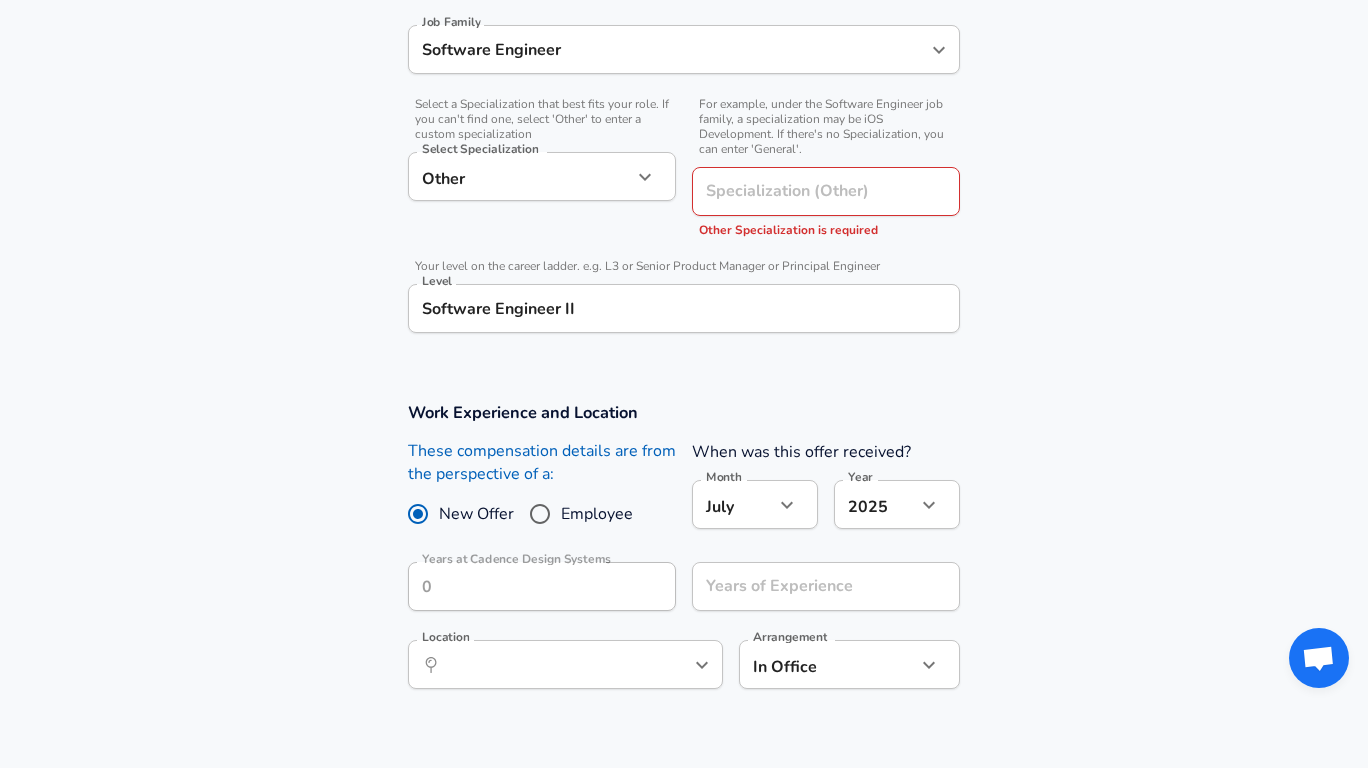 scroll, scrollTop: 845, scrollLeft: 0, axis: vertical 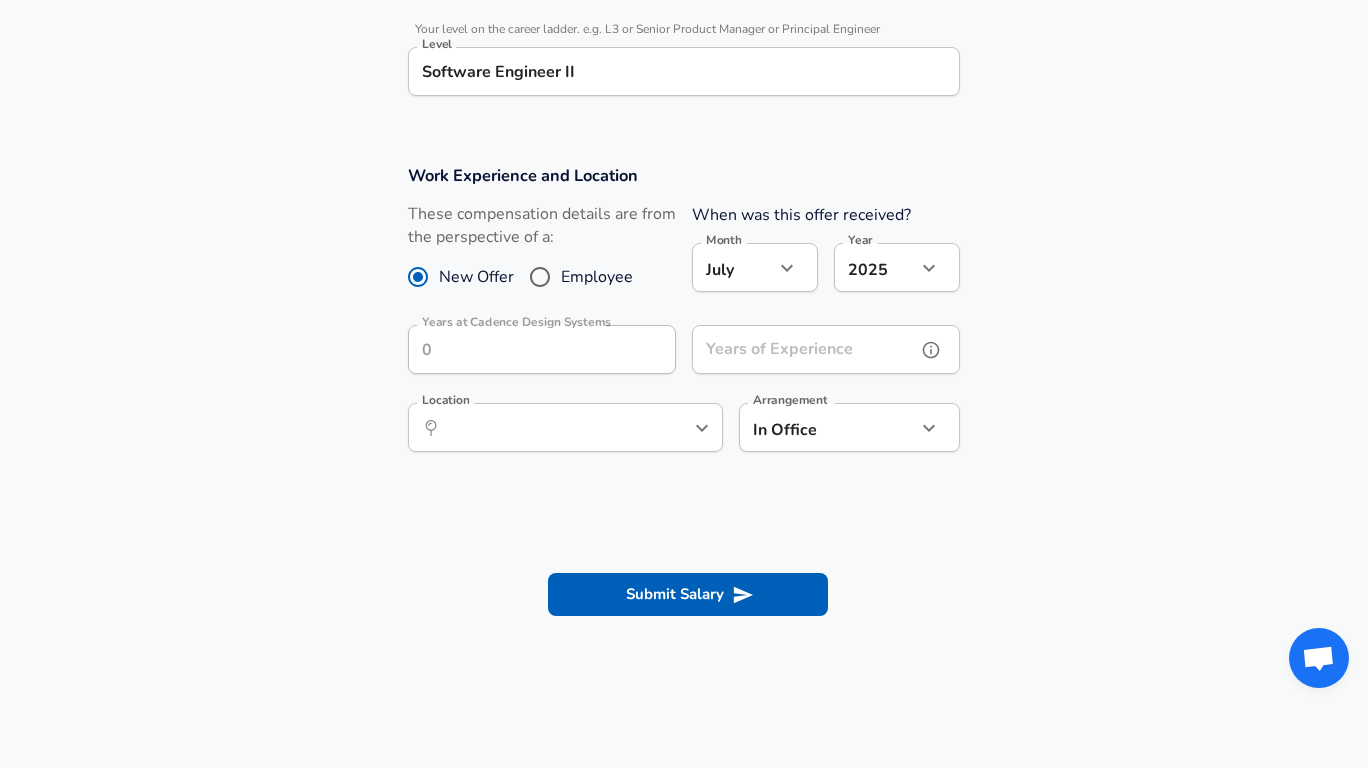 click on "Years of Experience" at bounding box center (804, 349) 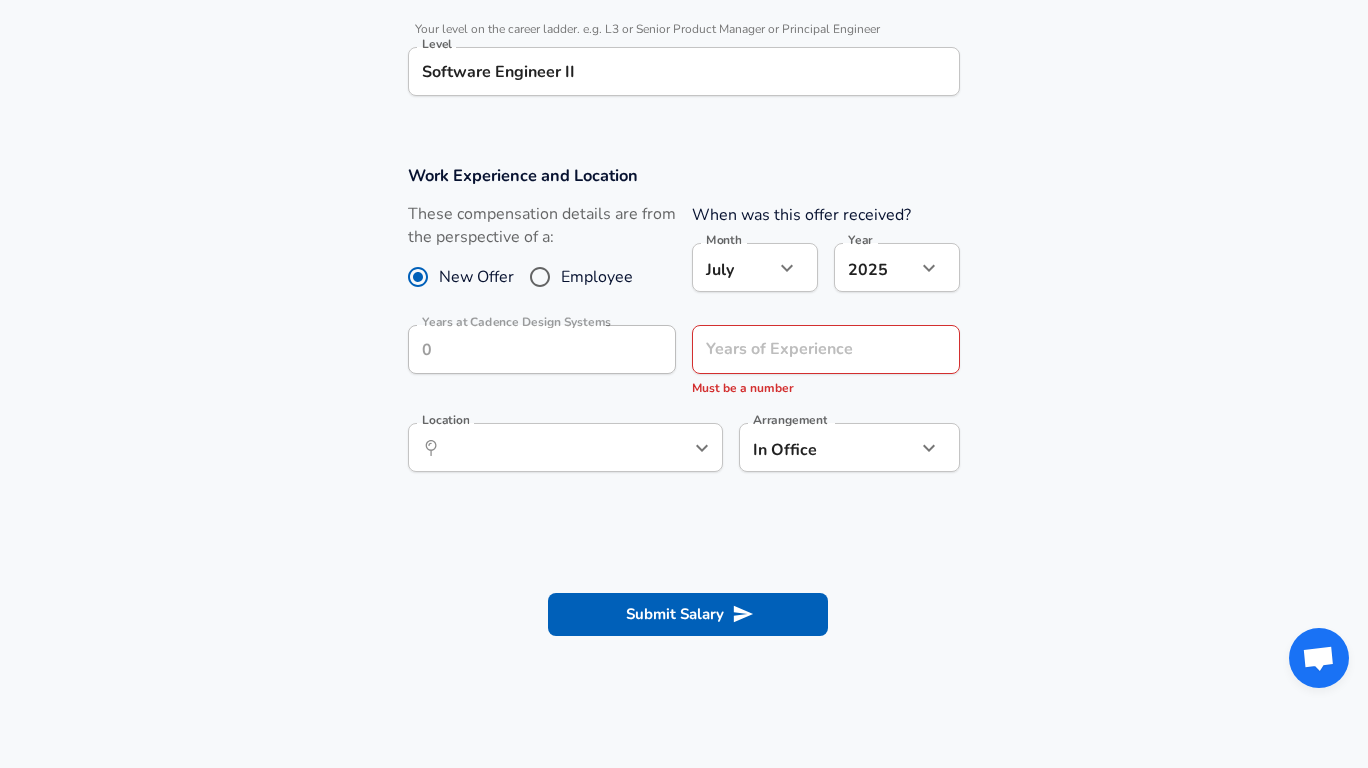 click on "Employee" at bounding box center (597, 277) 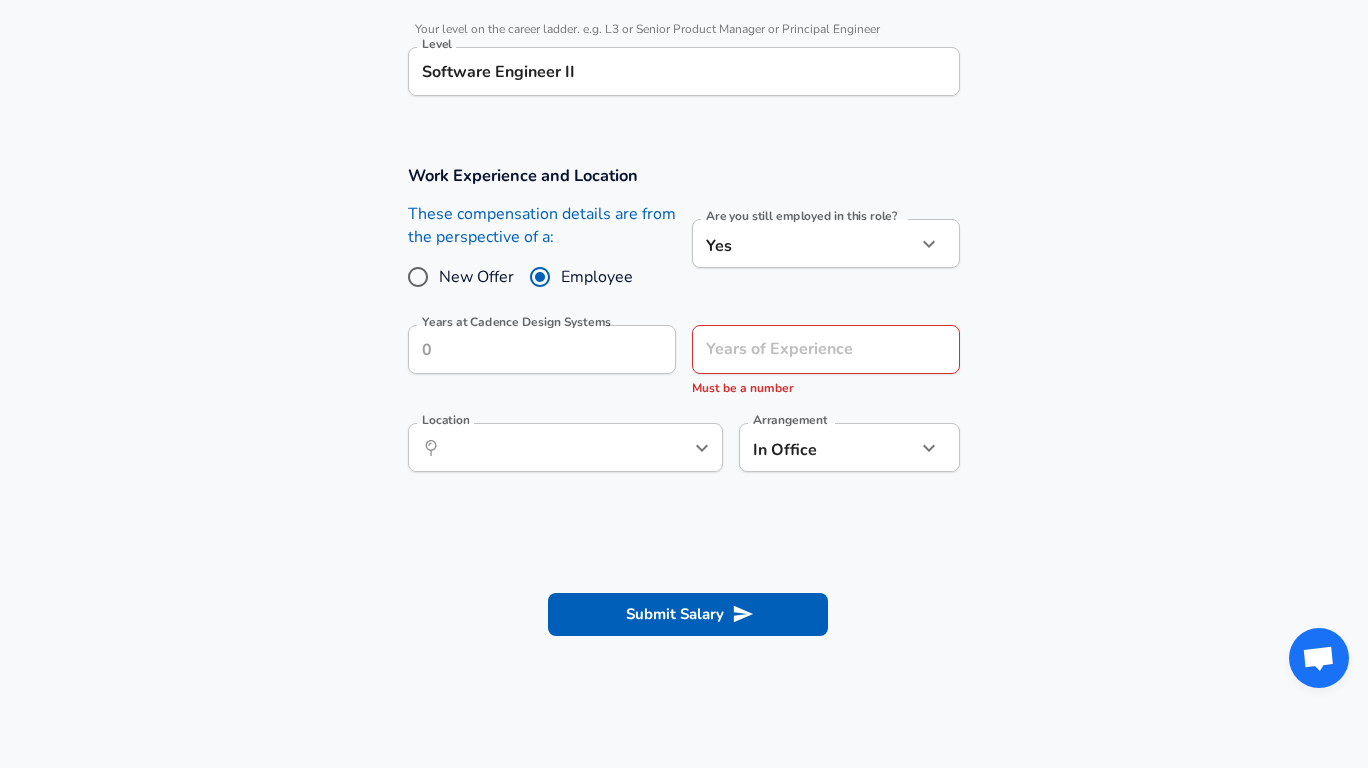 click on "New Offer" at bounding box center (476, 277) 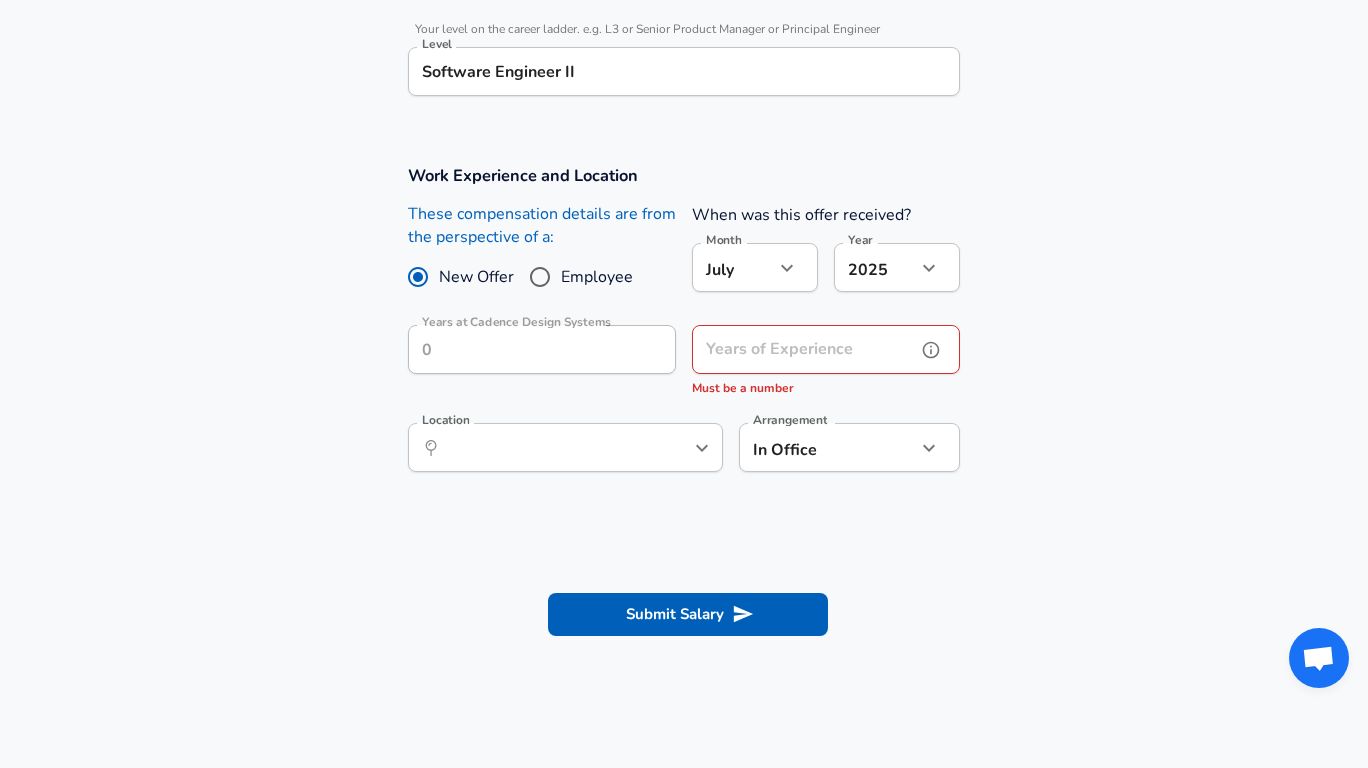click on "Years of Experience" at bounding box center (804, 349) 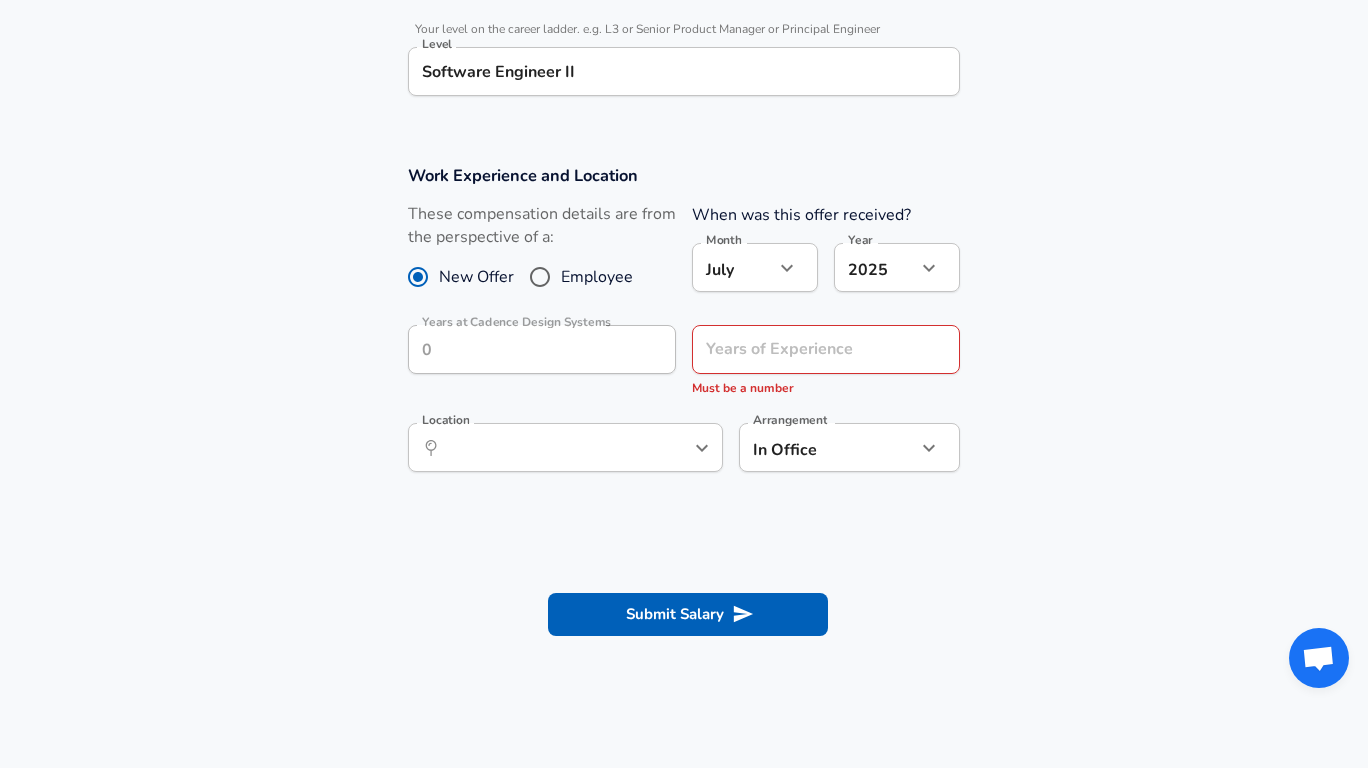 click on "[DATE] Month" at bounding box center (755, 267) 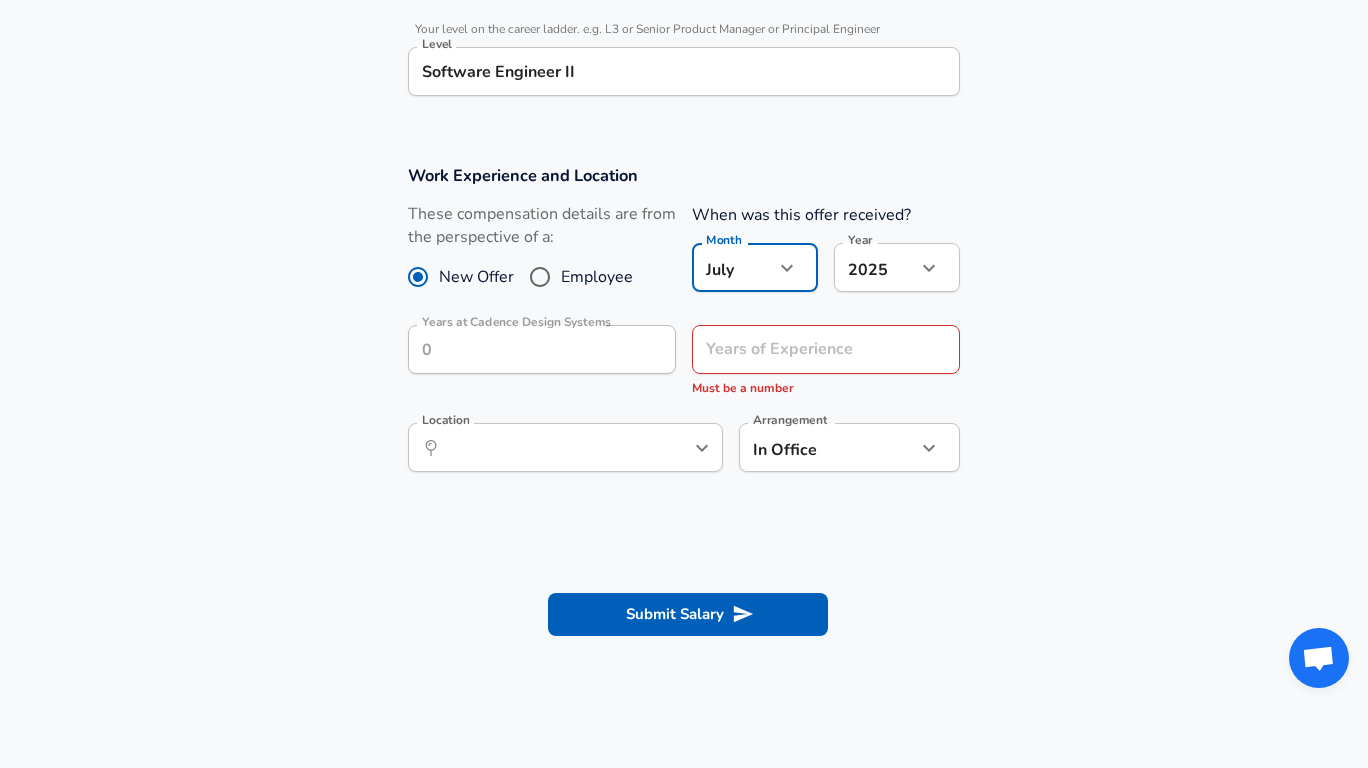 click 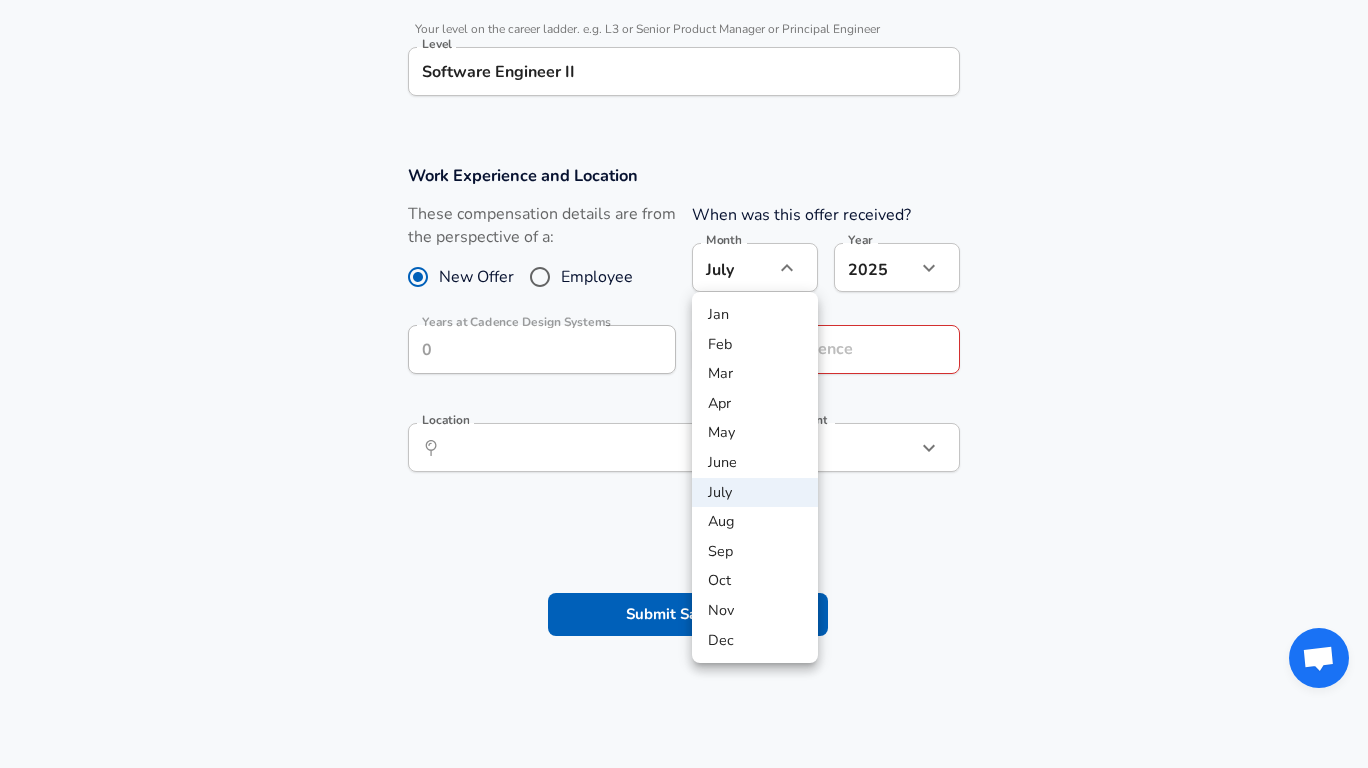 click at bounding box center (684, 384) 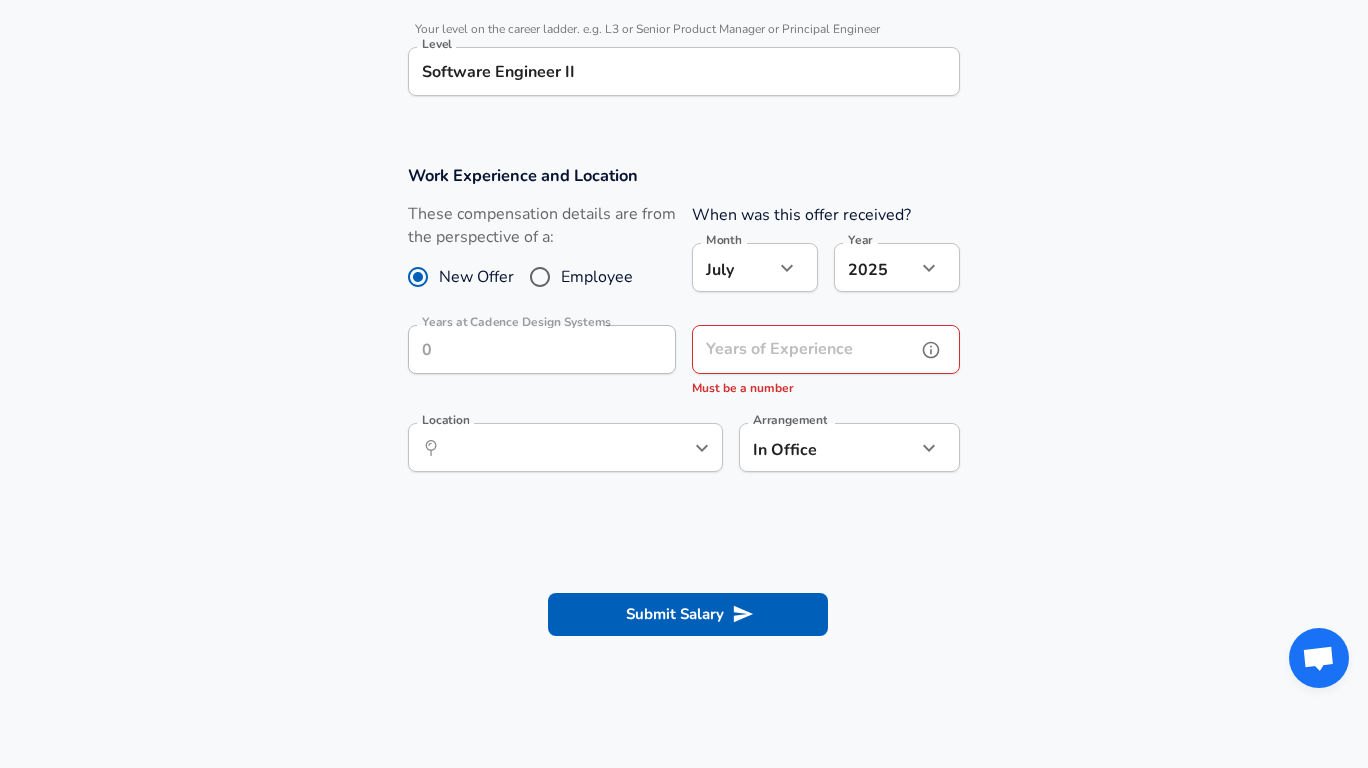 click on "Years of Experience" at bounding box center [804, 349] 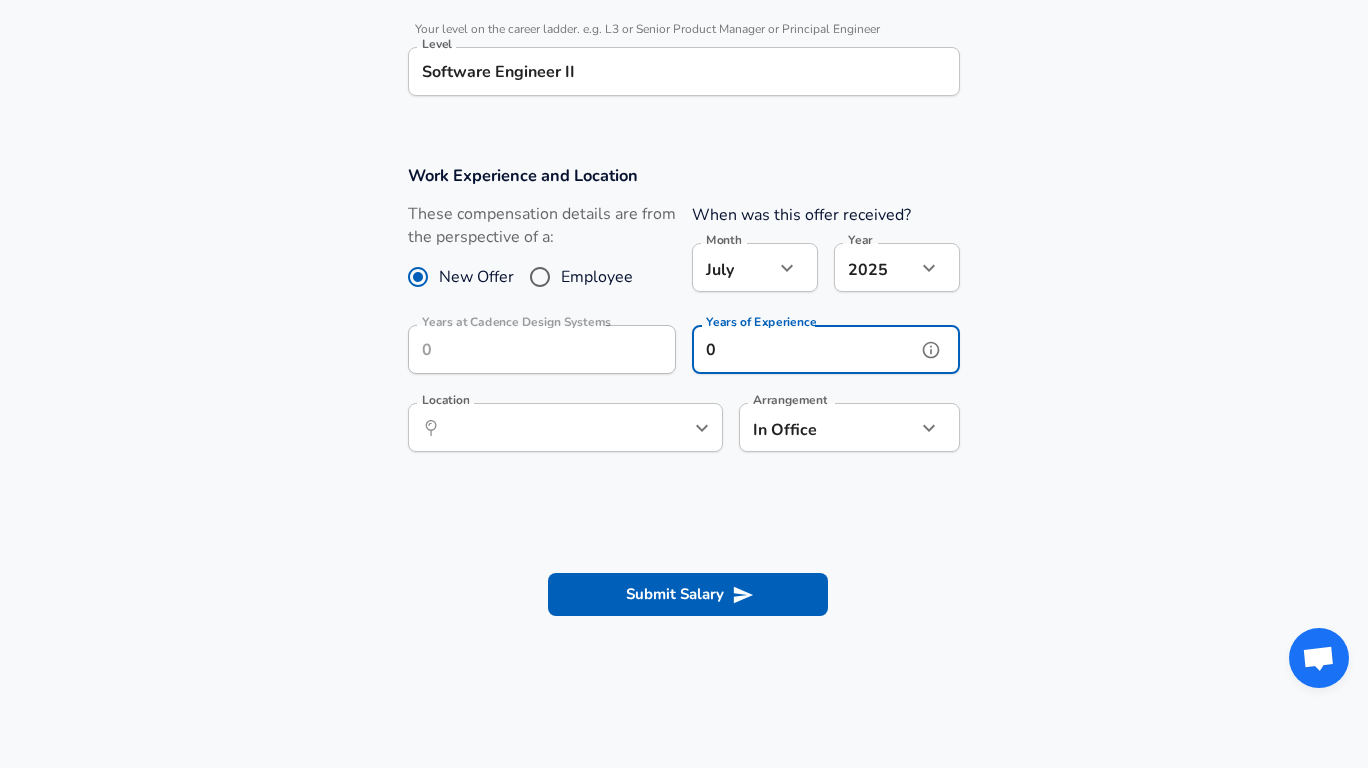 click on "​ Location" at bounding box center (565, 427) 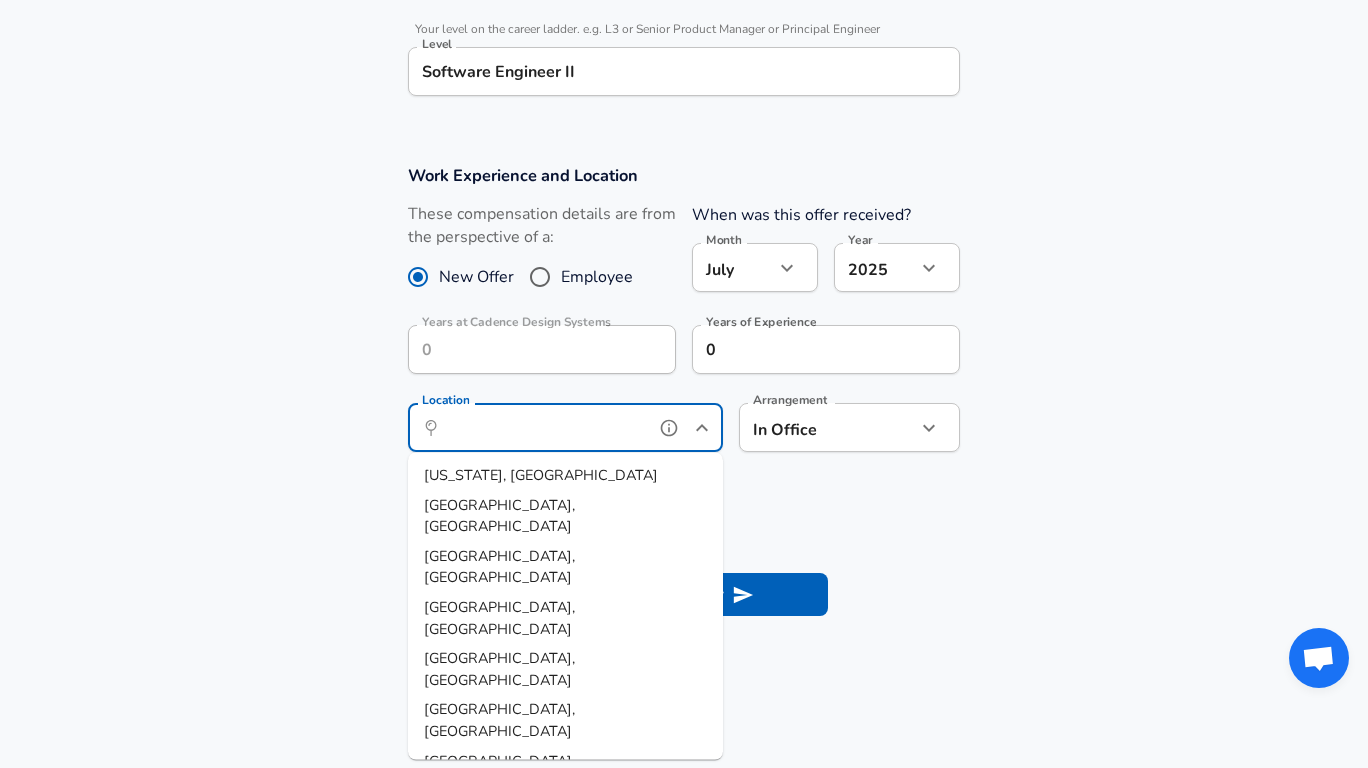 scroll, scrollTop: 34, scrollLeft: 0, axis: vertical 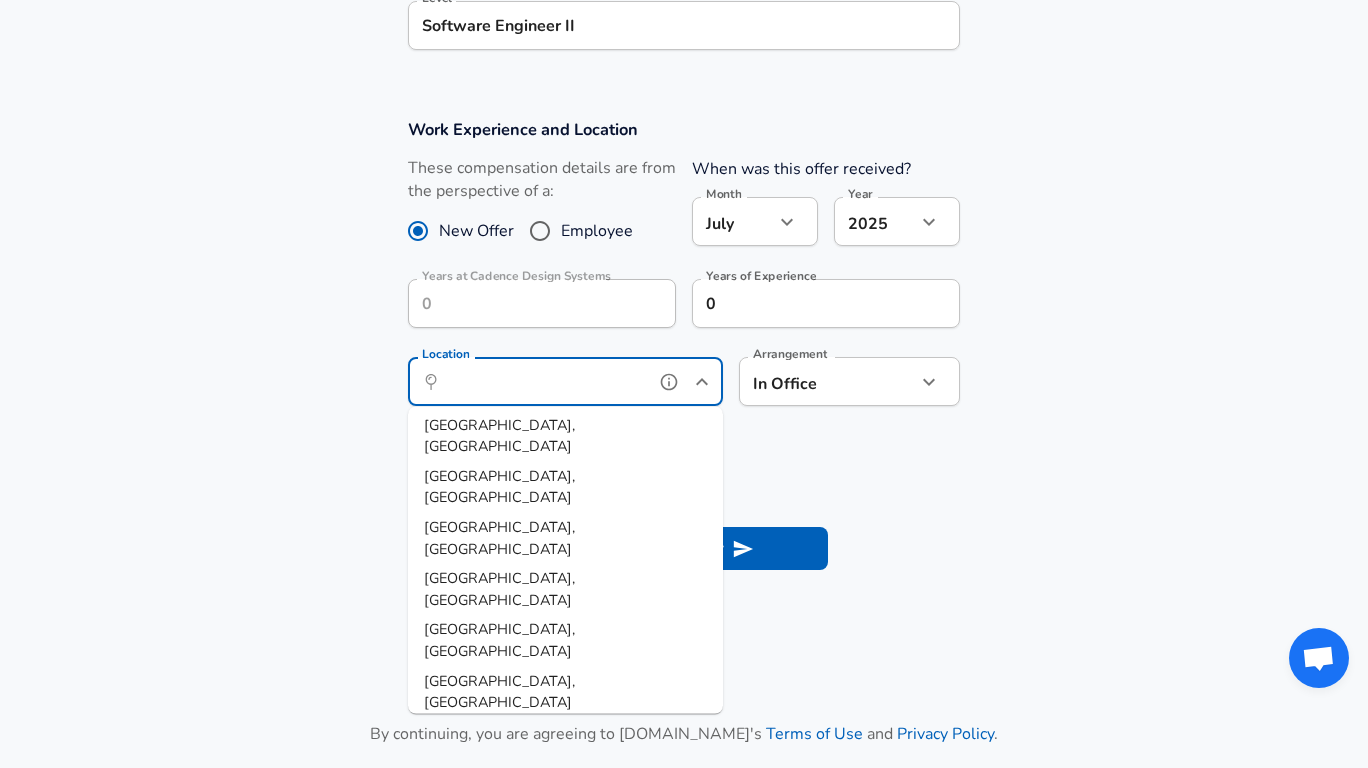 click on "[GEOGRAPHIC_DATA], [GEOGRAPHIC_DATA]" at bounding box center (565, 896) 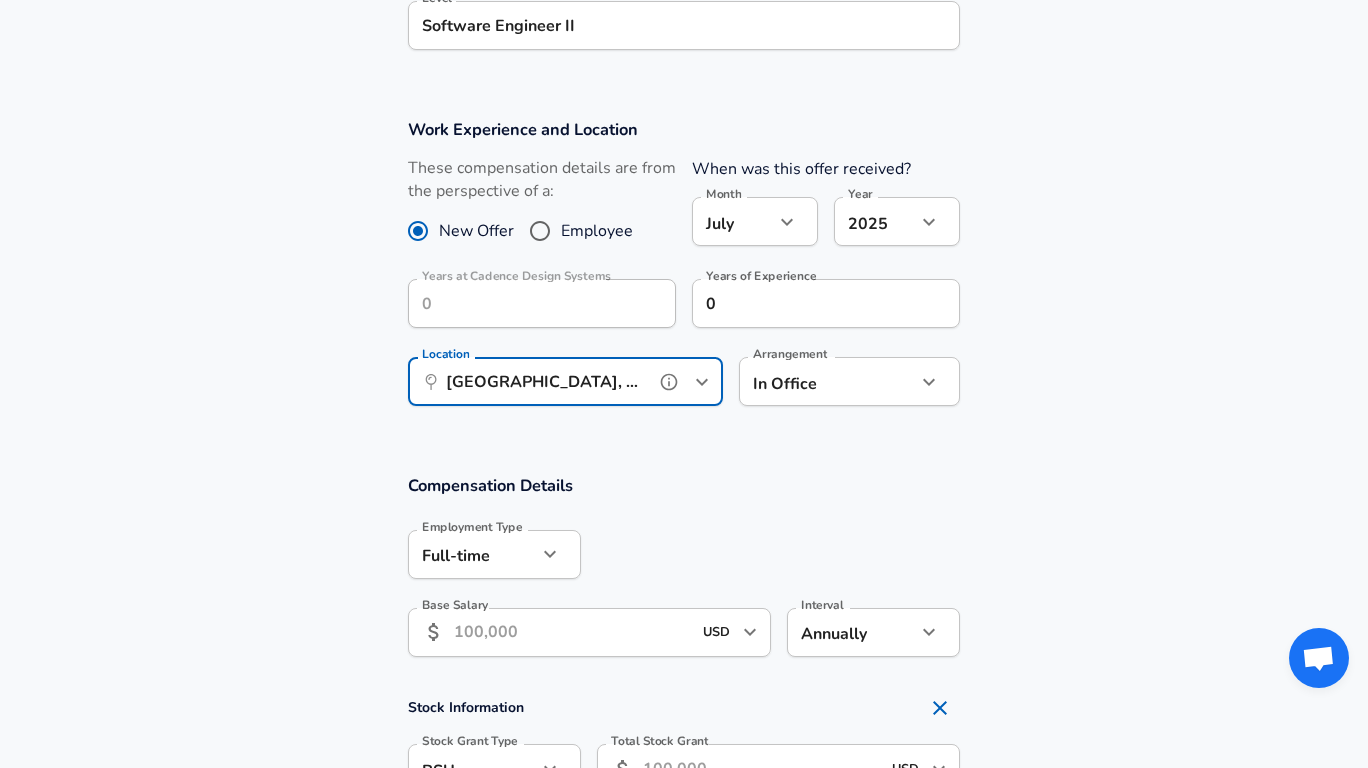 click 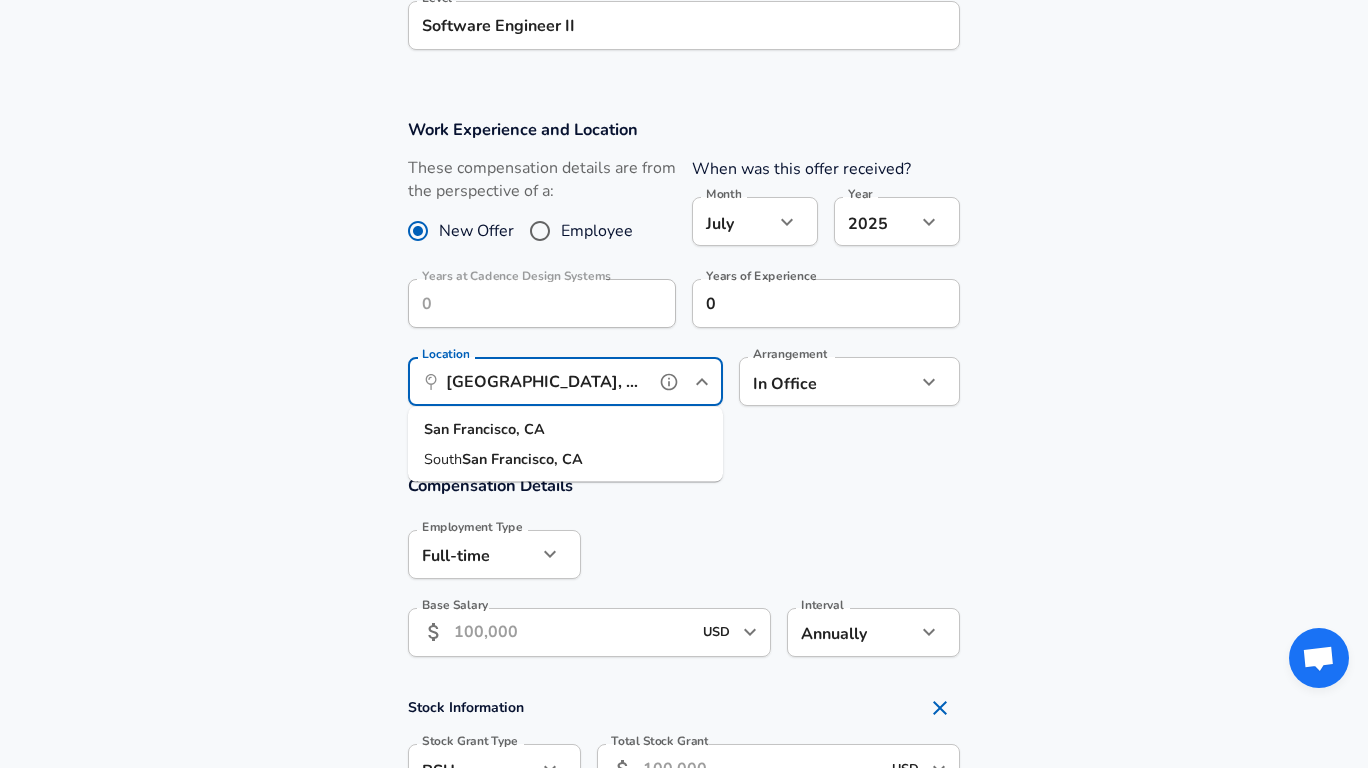 click on "[GEOGRAPHIC_DATA],     [GEOGRAPHIC_DATA]" at bounding box center (565, 430) 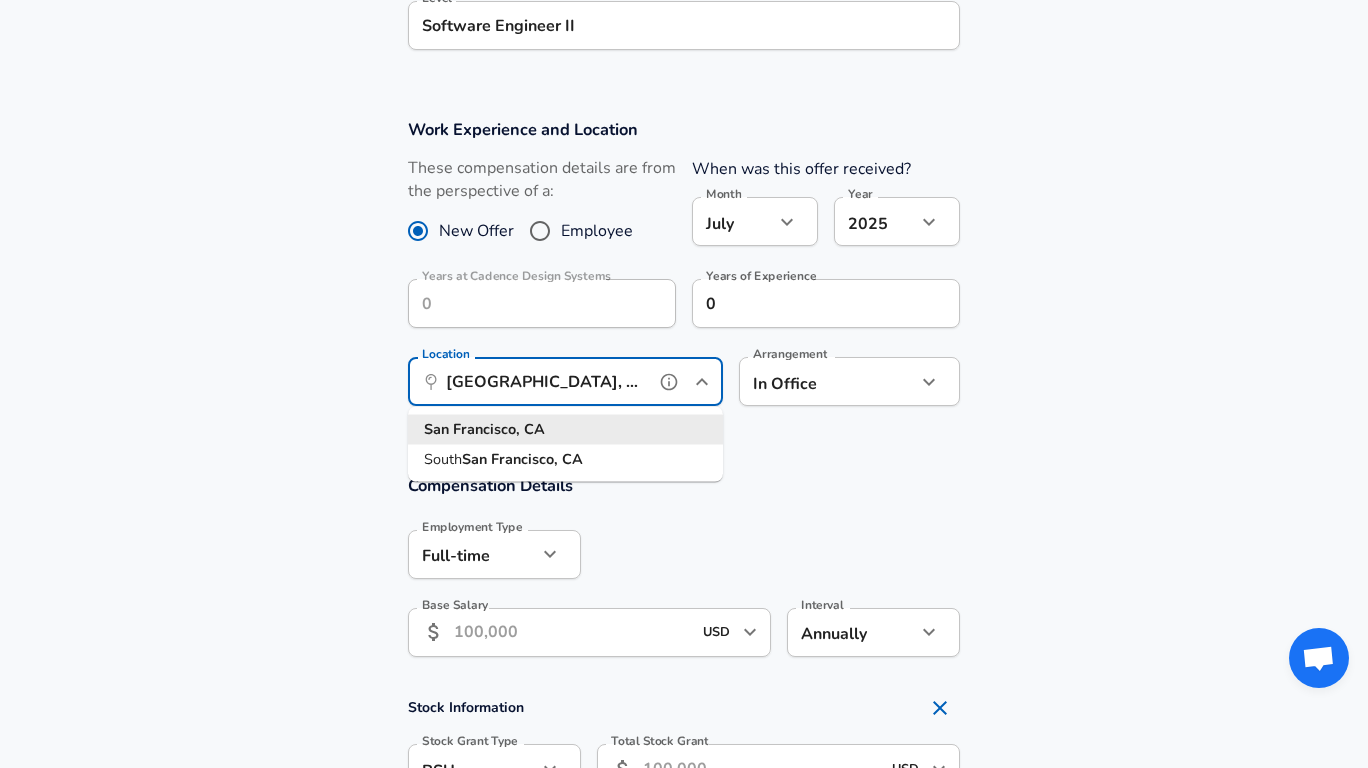 click on "[GEOGRAPHIC_DATA], [GEOGRAPHIC_DATA]" at bounding box center (543, 381) 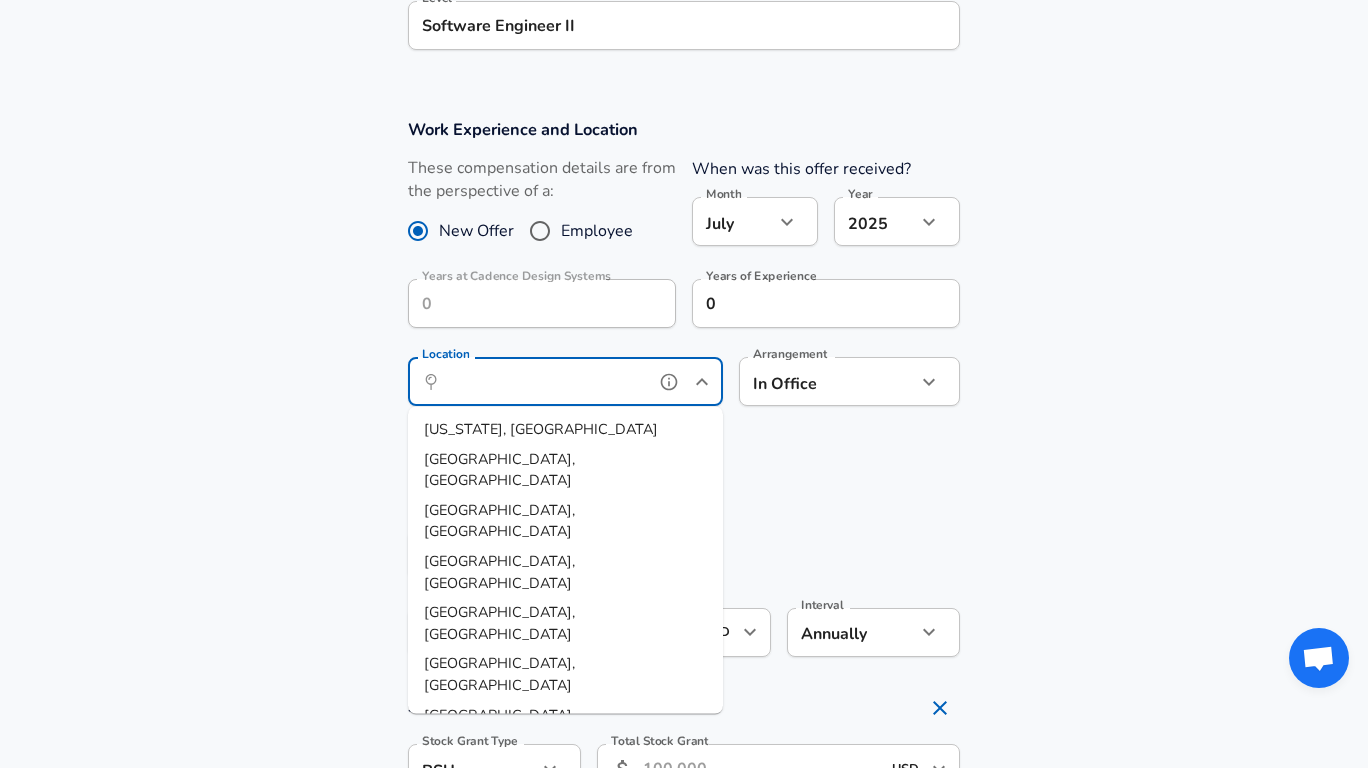 scroll, scrollTop: 863, scrollLeft: 0, axis: vertical 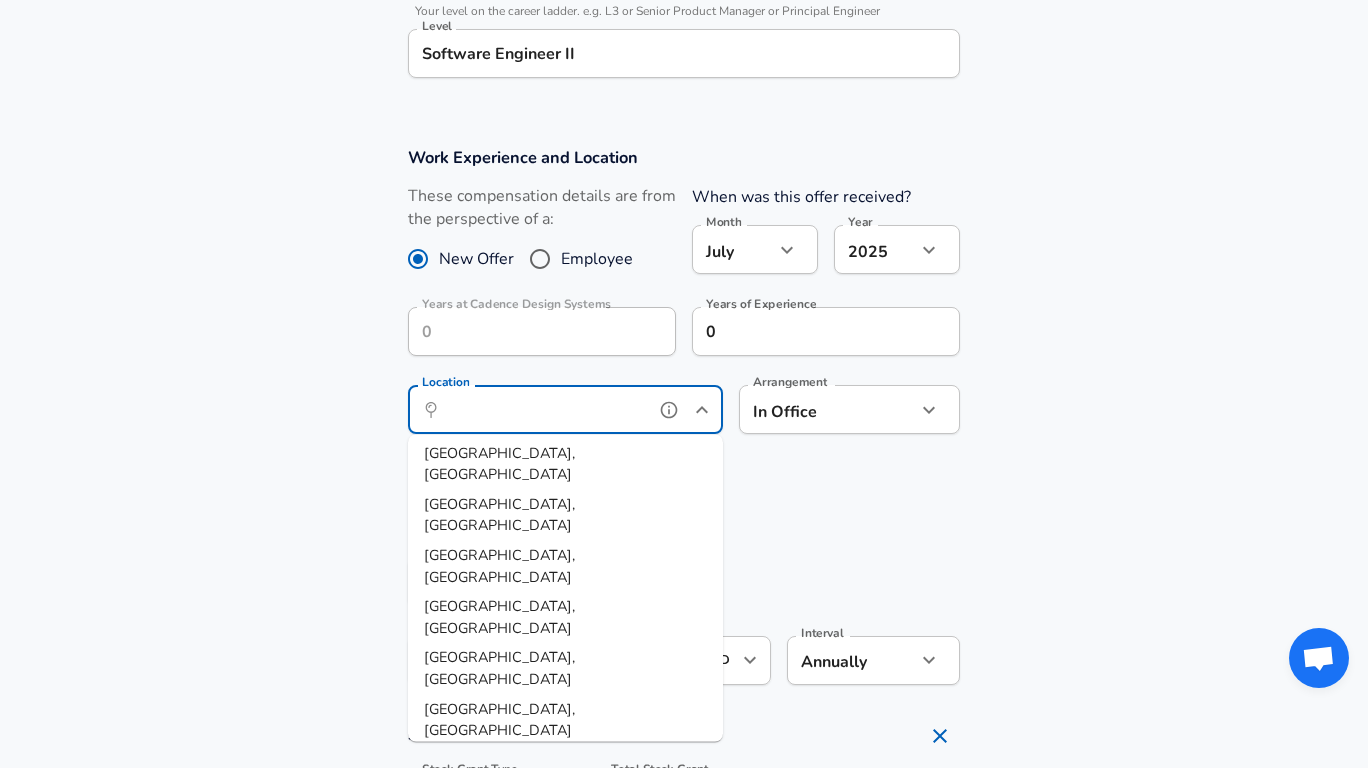 click on "[GEOGRAPHIC_DATA], [GEOGRAPHIC_DATA]" at bounding box center (565, 924) 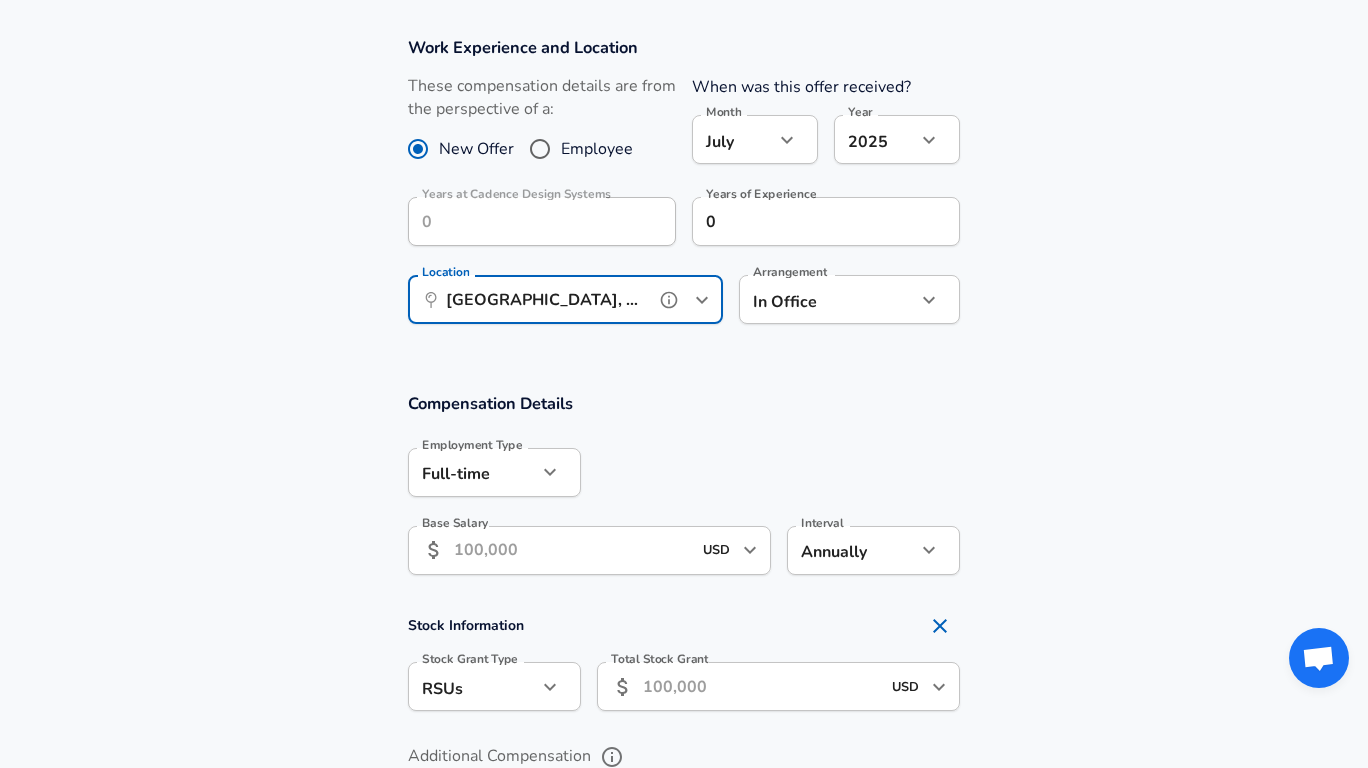scroll, scrollTop: 1105, scrollLeft: 0, axis: vertical 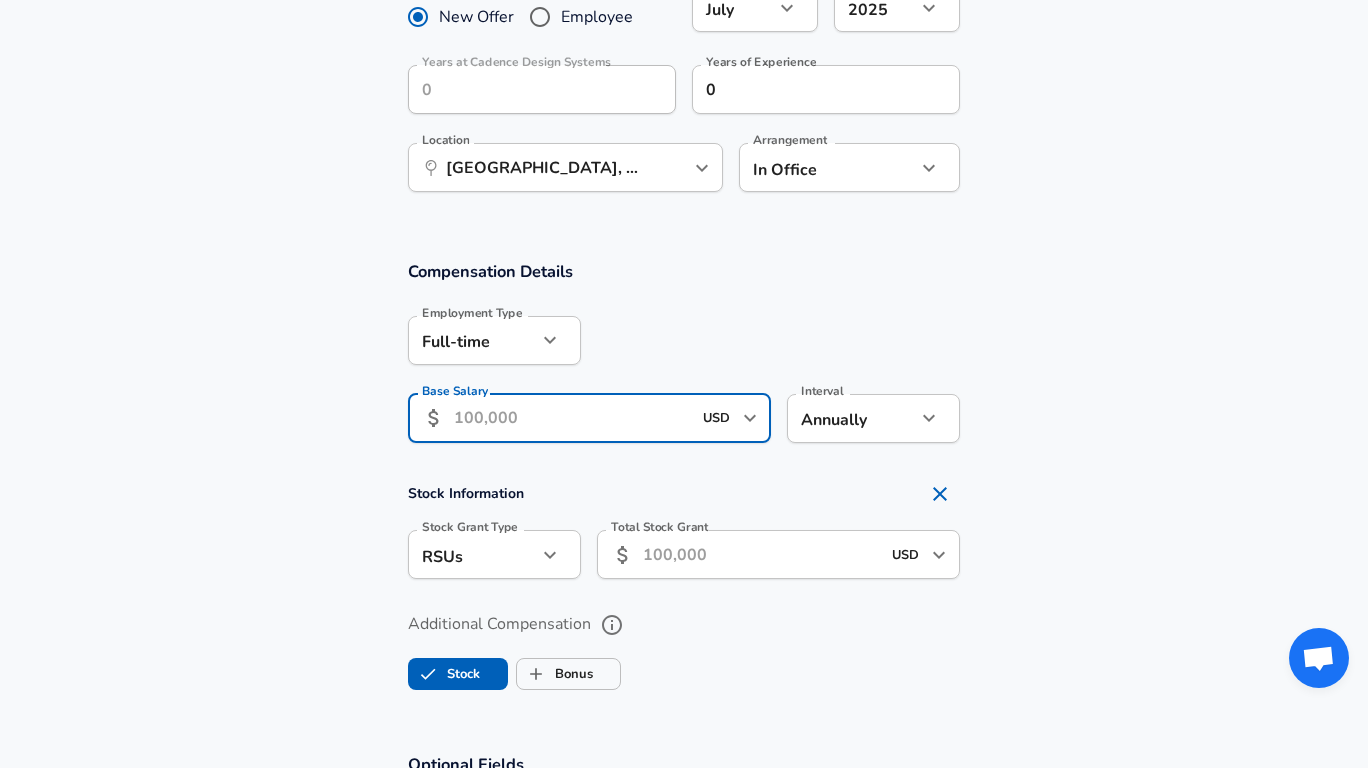 click on "Base Salary" at bounding box center (572, 418) 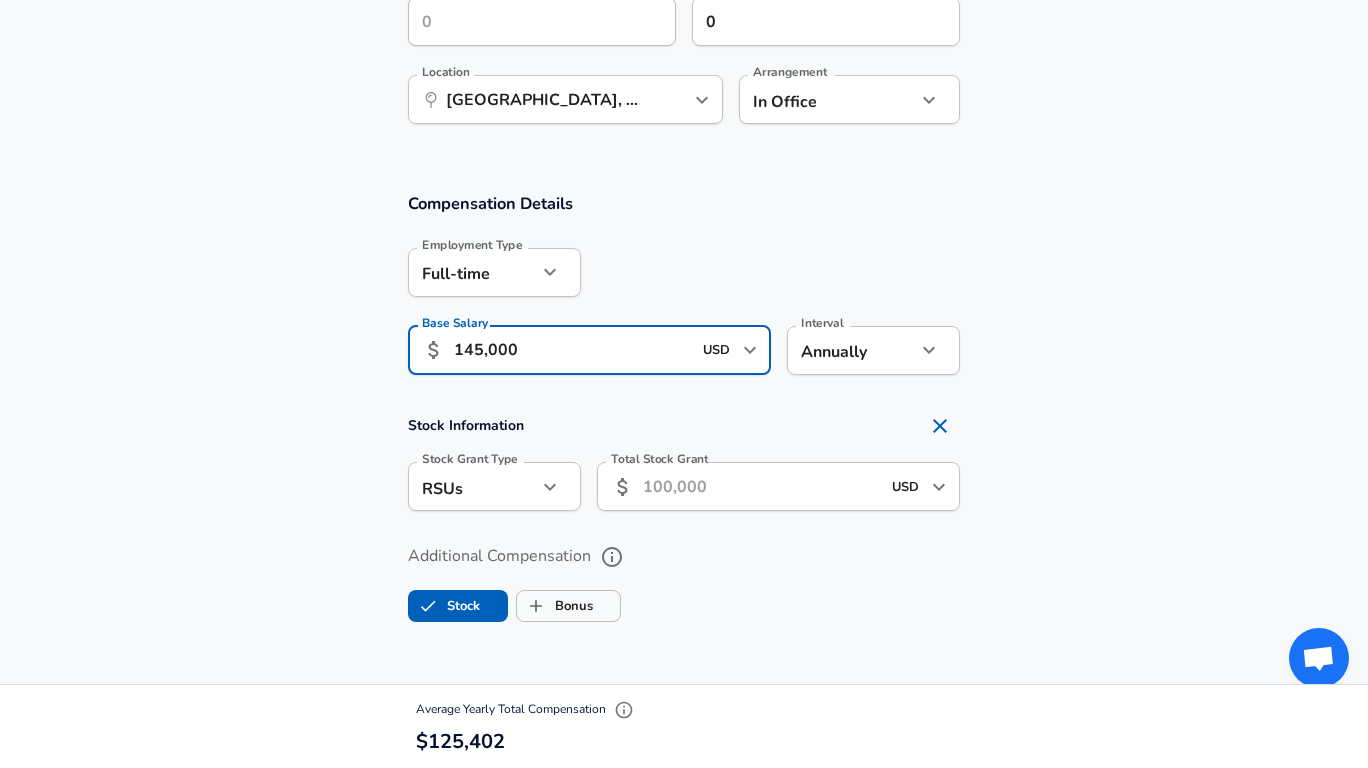 scroll, scrollTop: 1231, scrollLeft: 0, axis: vertical 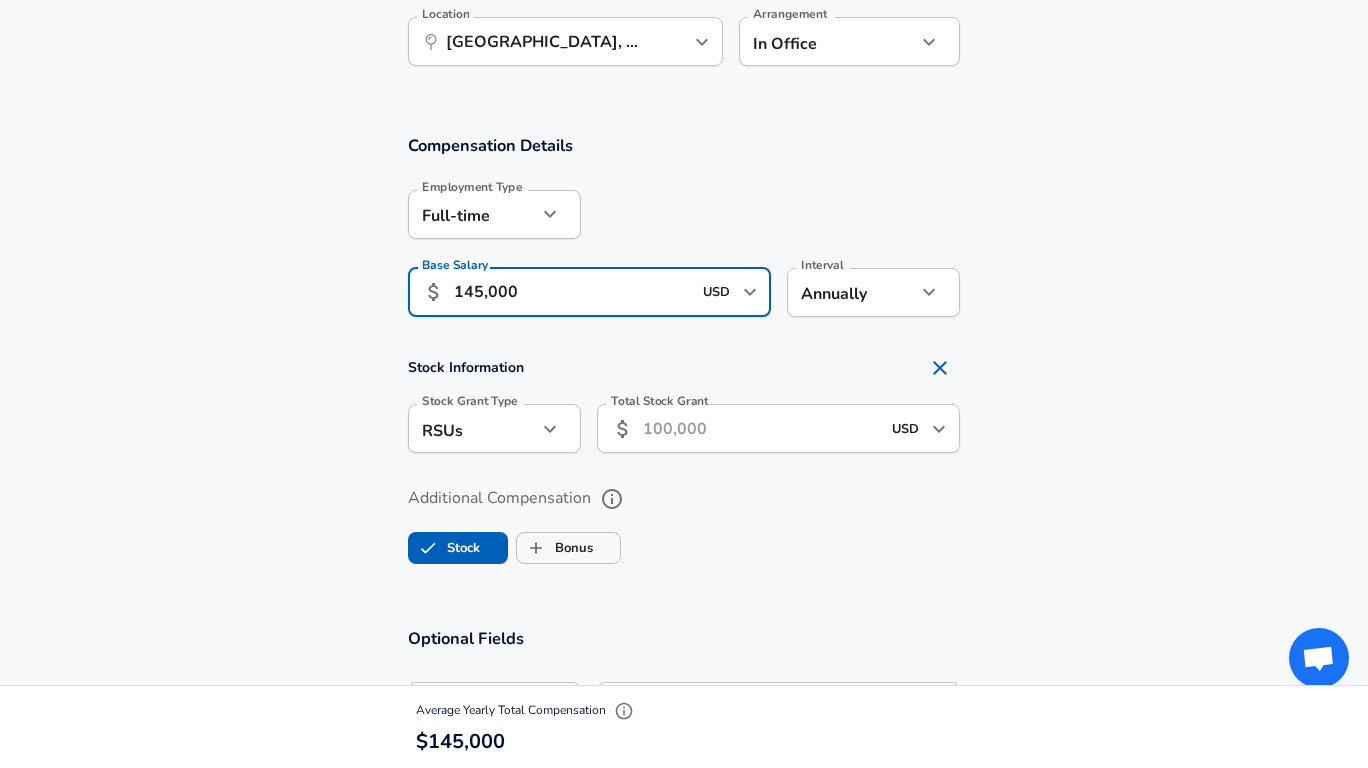 type on "145,000" 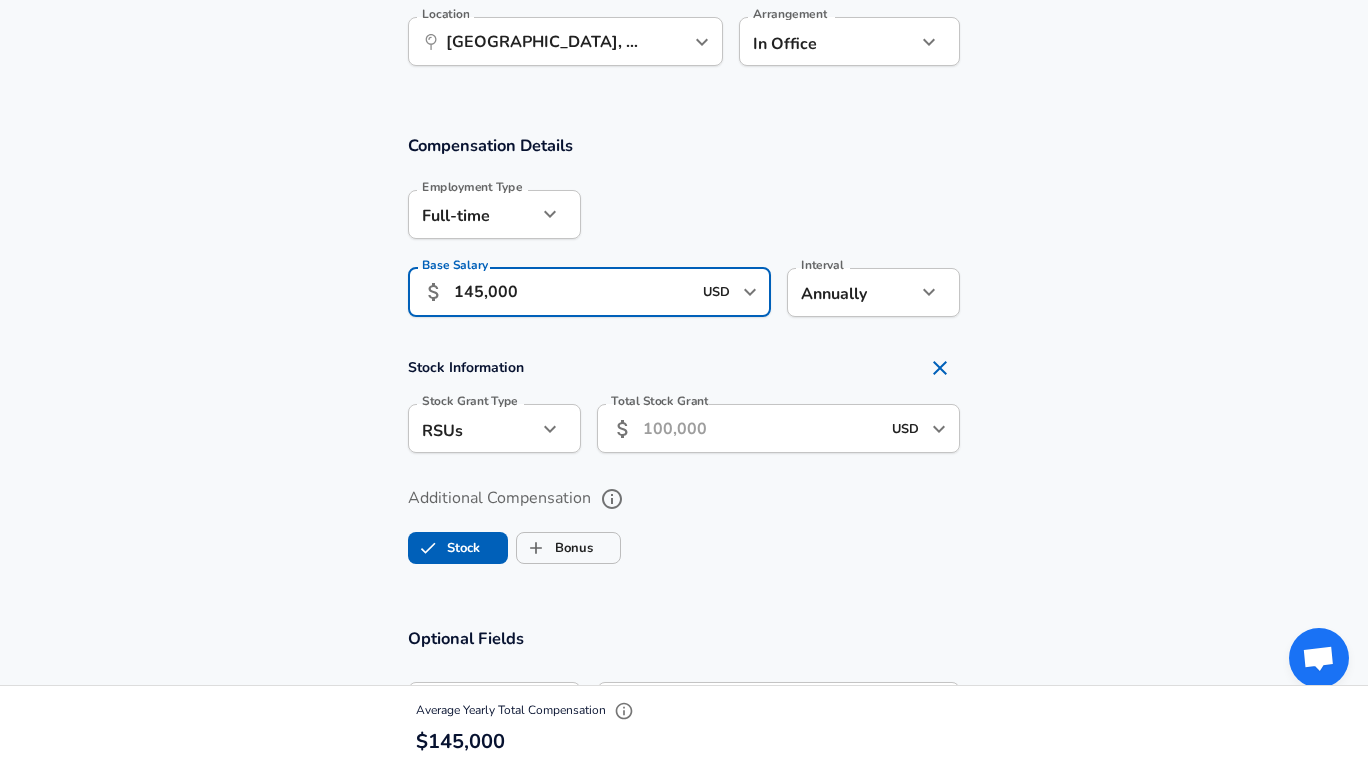 click 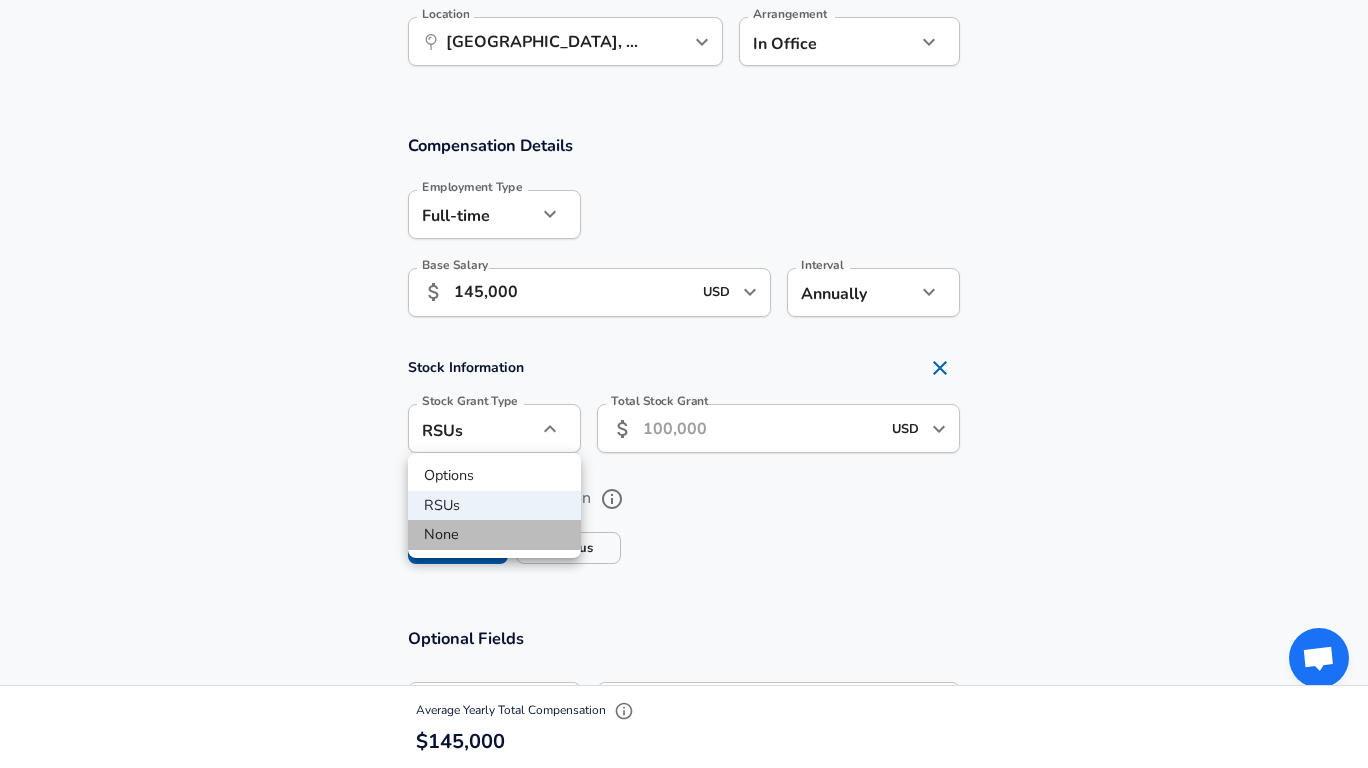 click on "None" at bounding box center [494, 535] 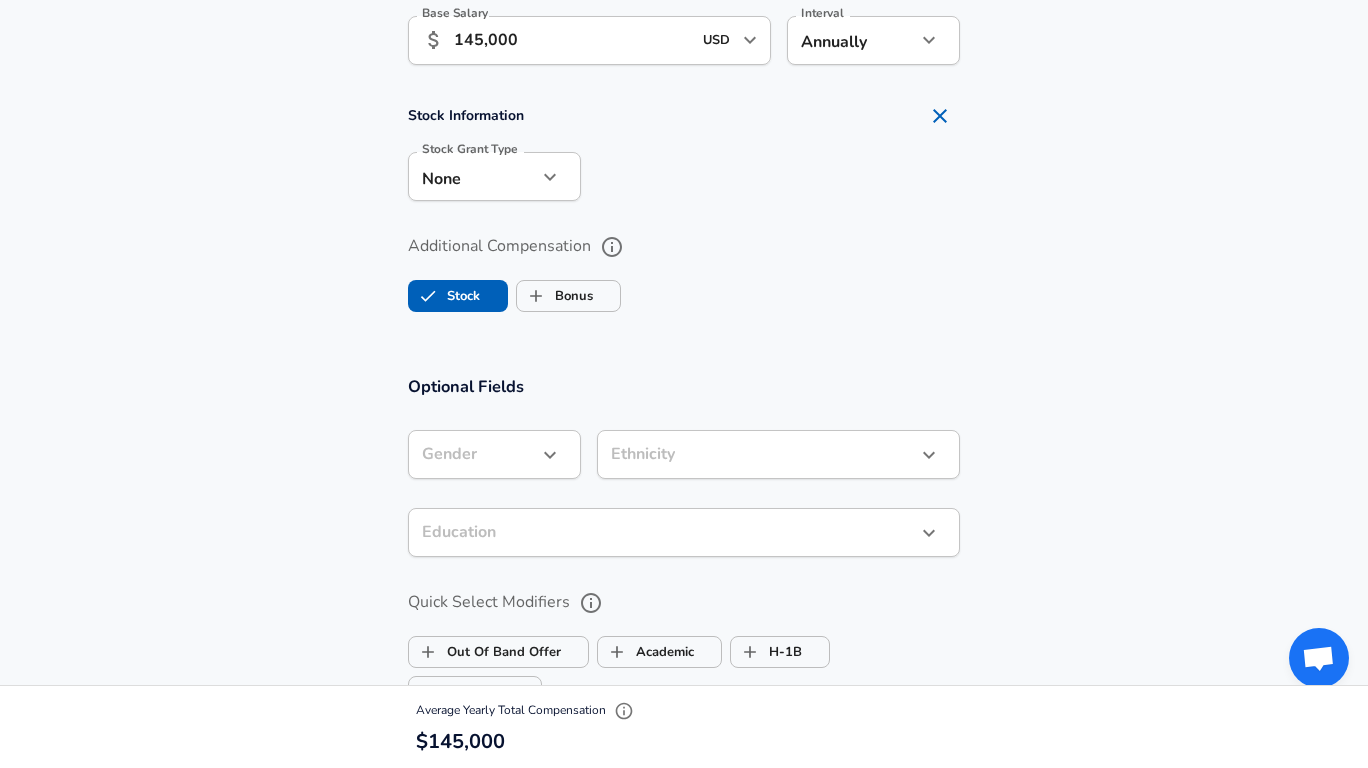 scroll, scrollTop: 1438, scrollLeft: 0, axis: vertical 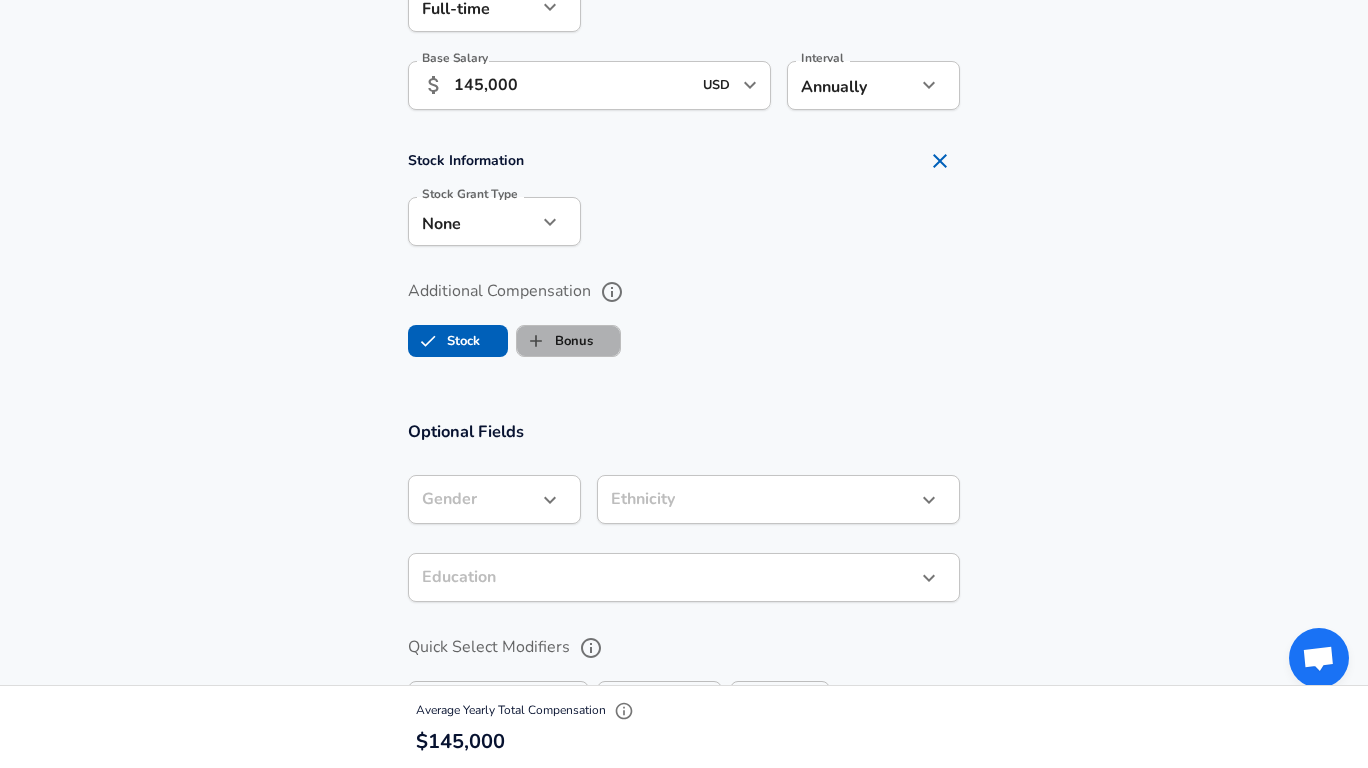 click on "Bonus" at bounding box center [555, 341] 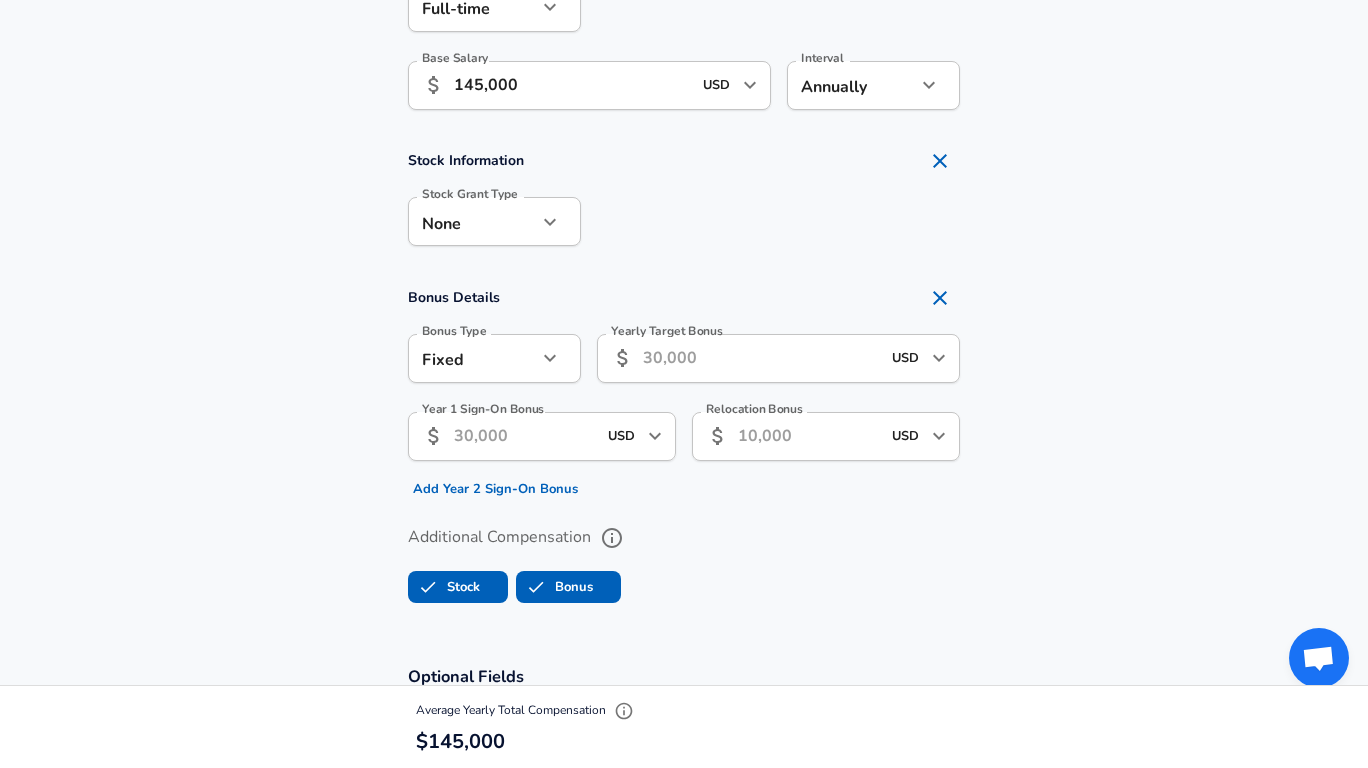 click on "Restart Add Your Salary Upload your offer letter   to verify your submission Enhance Privacy and Anonymity No Automatically hides specific fields until there are enough submissions to safely display the full details.   More Details Based on your submission and the data points that we have already collected, we will automatically hide and anonymize specific fields if there aren't enough data points to remain sufficiently anonymous. Company & Title Information   Enter the company you received your offer from Company Cadence Design Systems Company   Select the title that closest resembles your official title. This should be similar to the title that was present on your offer letter. Title Software Engineer Title Job Family Software Engineer Job Family   Select a Specialization that best fits your role. If you can't find one, select 'Other' to enter a custom specialization Select Specialization Other Other Select Specialization   Specialization (Other) Specialization (Other) Other Specialization is required   7 0" at bounding box center (684, -1054) 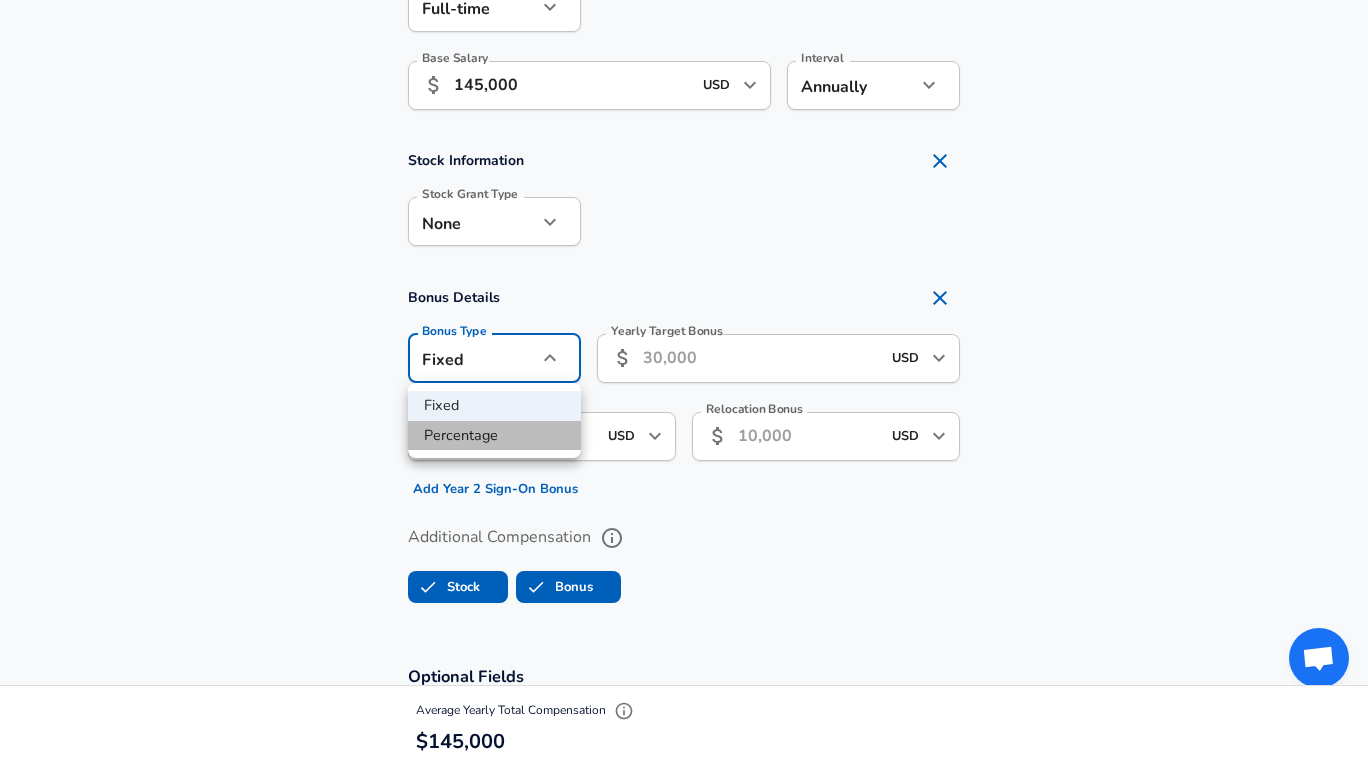 click on "Percentage" at bounding box center (494, 436) 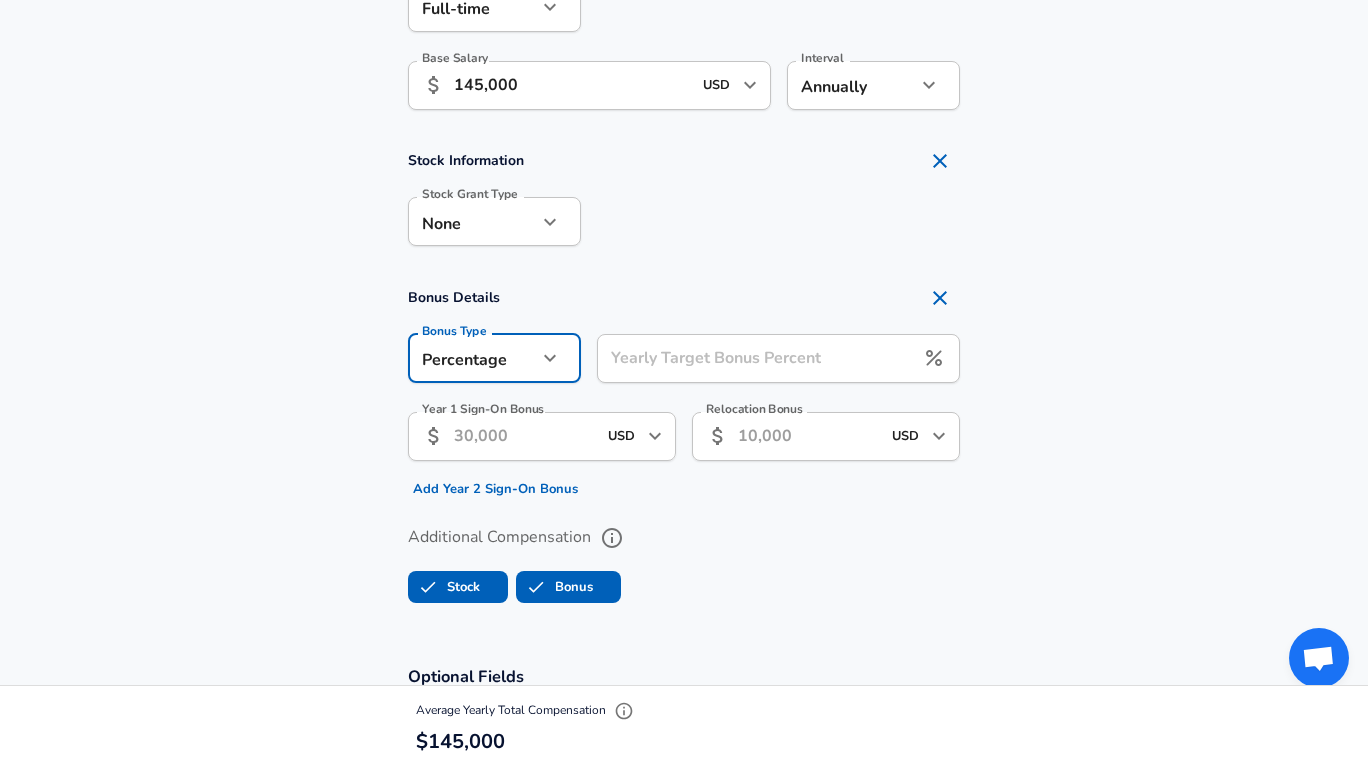 click on "Yearly Target Bonus Percent Yearly Target Bonus Percent" at bounding box center [778, 361] 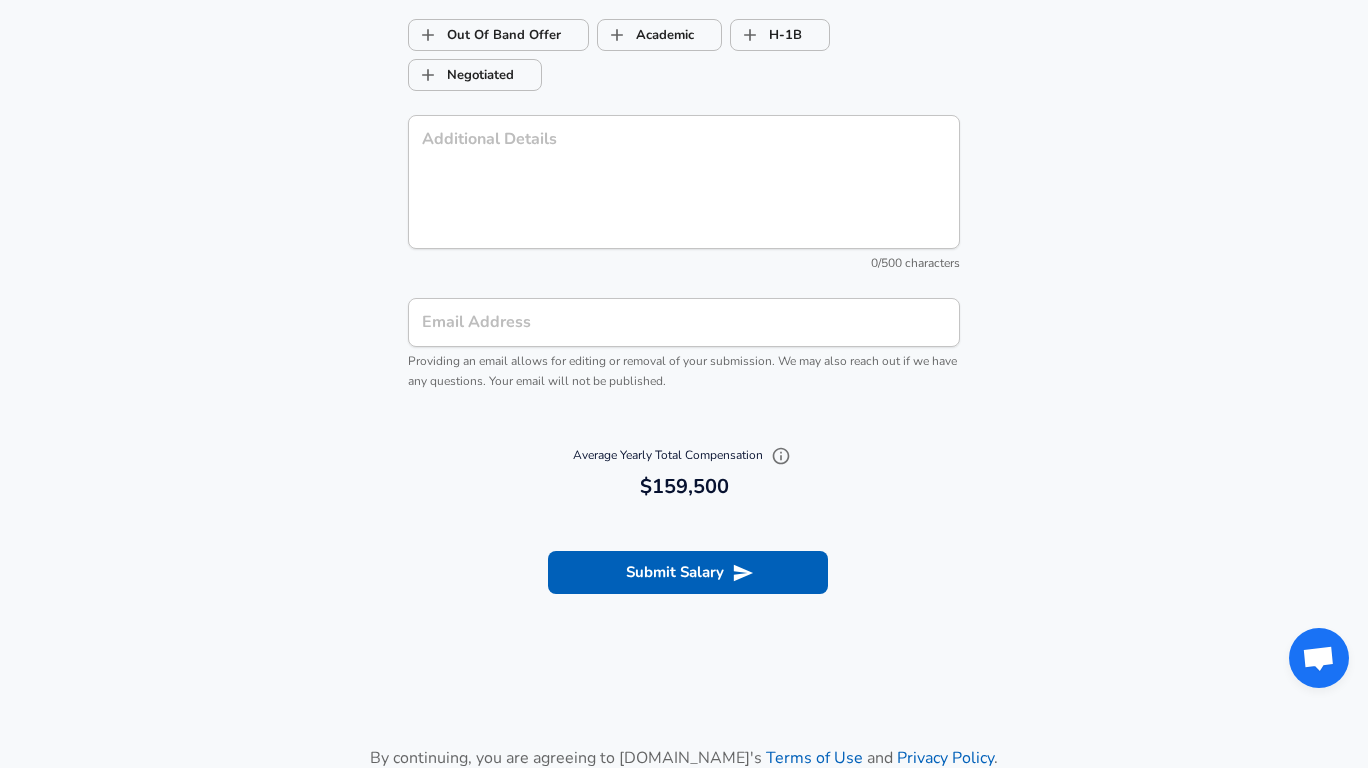 scroll, scrollTop: 2366, scrollLeft: 0, axis: vertical 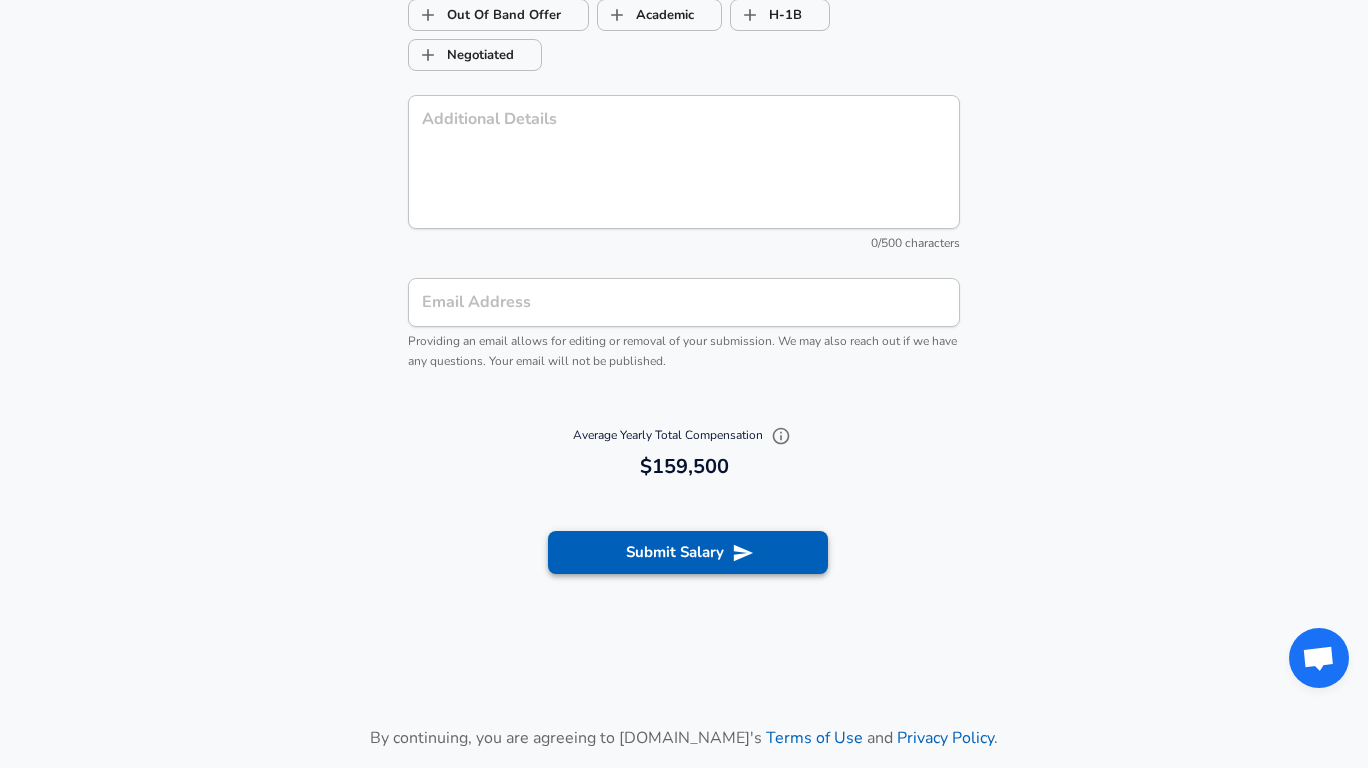 type on "10" 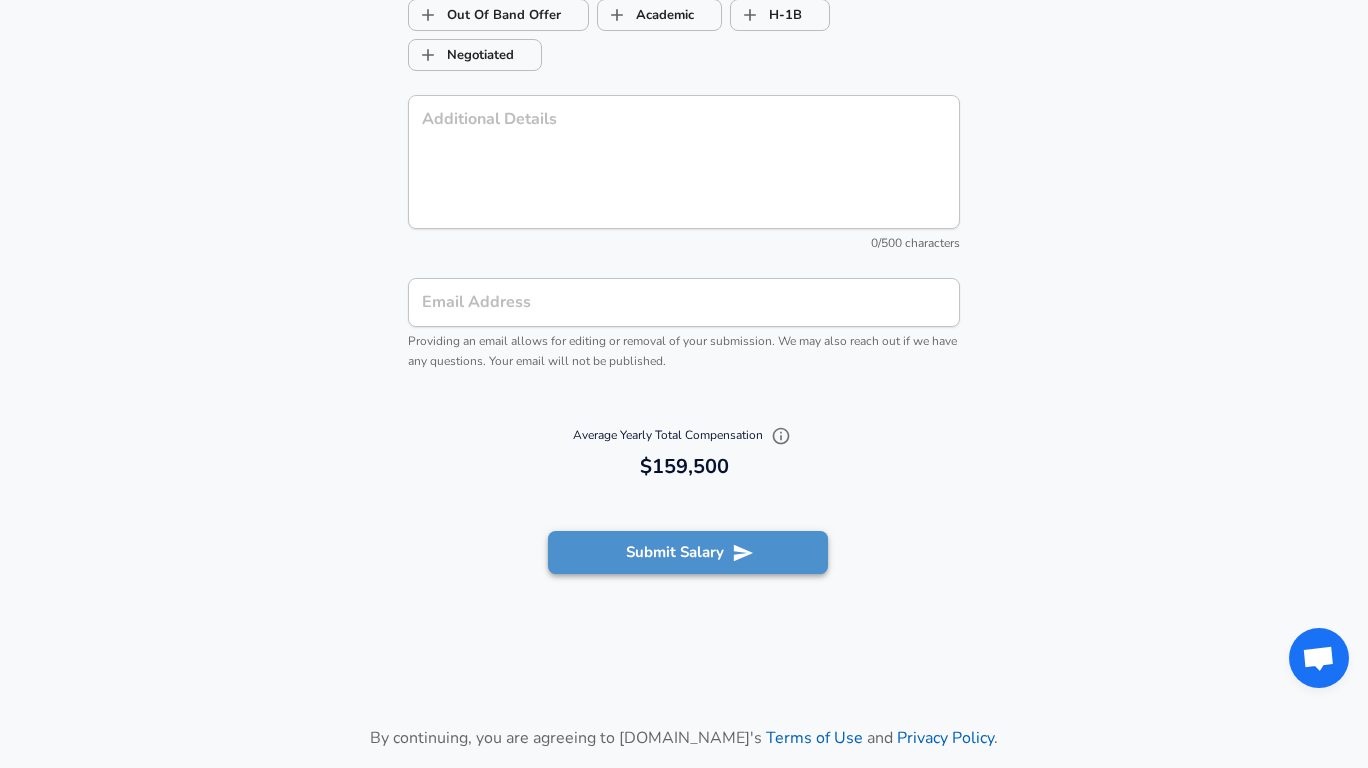 click on "Submit Salary" at bounding box center [688, 552] 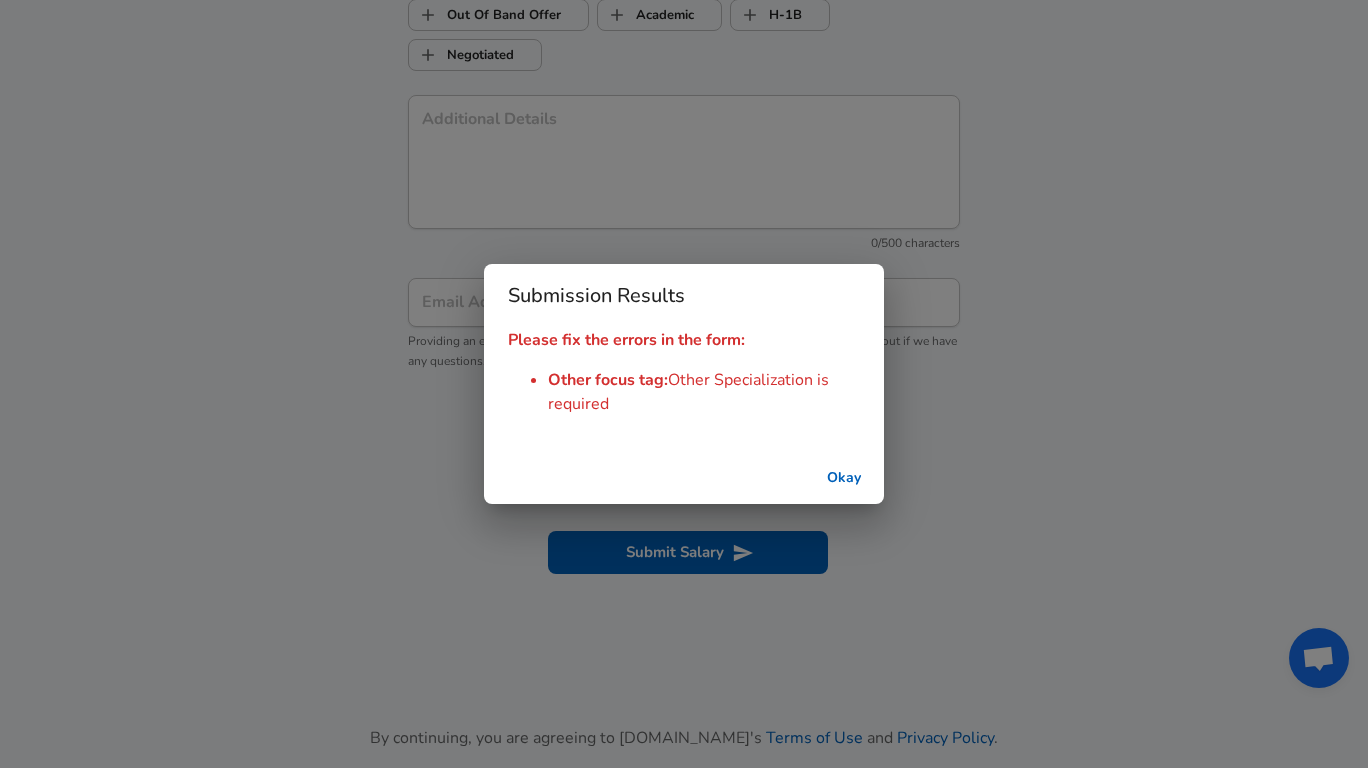 click on "Okay" at bounding box center [844, 478] 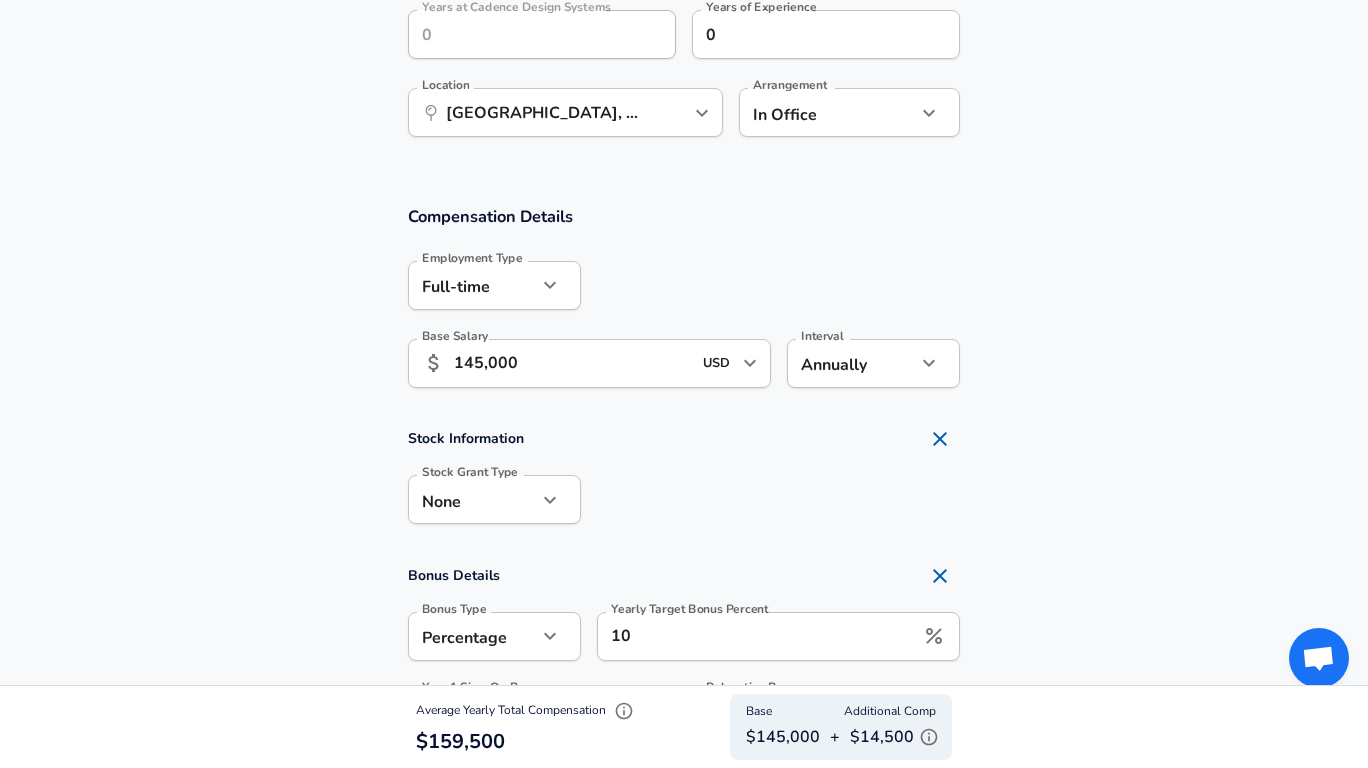 scroll, scrollTop: 962, scrollLeft: 0, axis: vertical 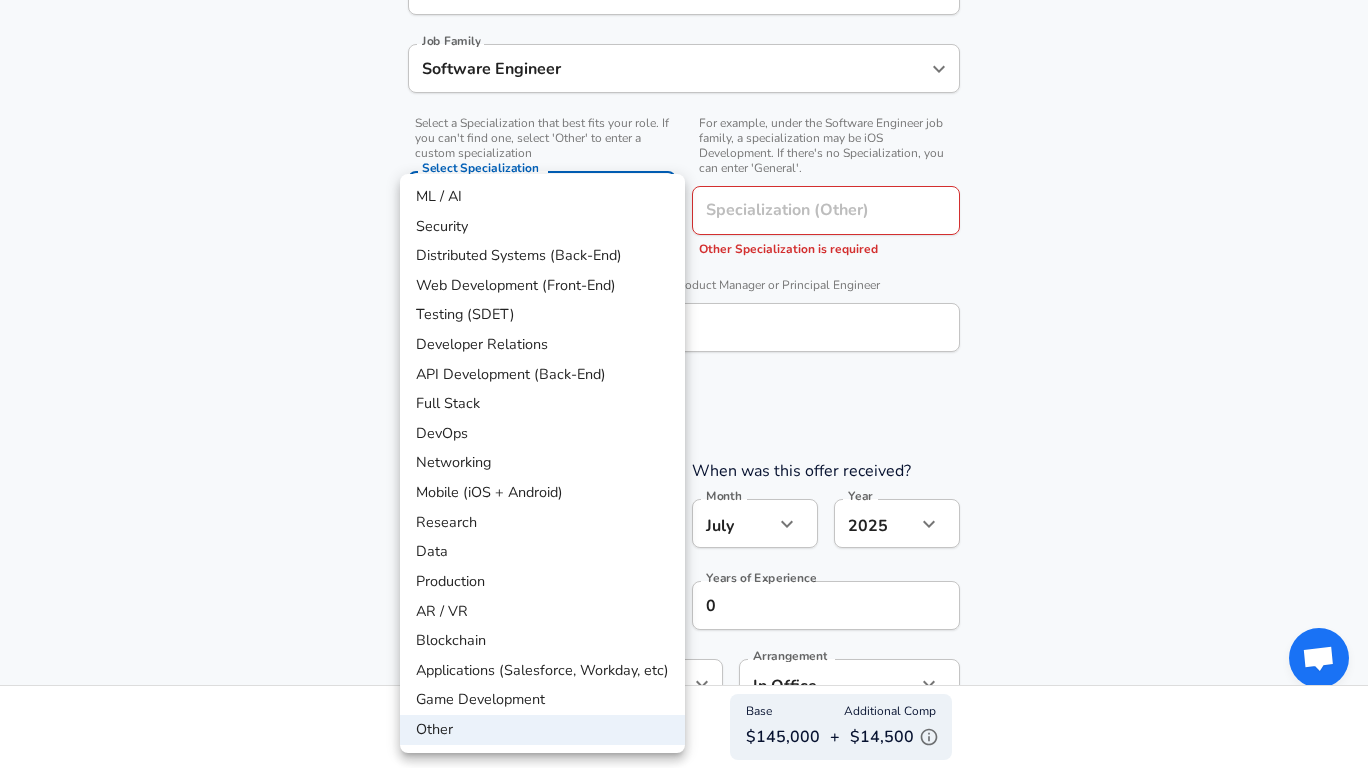 click on "Restart Add Your Salary Upload your offer letter   to verify your submission Enhance Privacy and Anonymity No Automatically hides specific fields until there are enough submissions to safely display the full details.   More Details Based on your submission and the data points that we have already collected, we will automatically hide and anonymize specific fields if there aren't enough data points to remain sufficiently anonymous. Company & Title Information   Enter the company you received your offer from Company Cadence Design Systems Company   Select the title that closest resembles your official title. This should be similar to the title that was present on your offer letter. Title Software Engineer Title Job Family Software Engineer Job Family   Select a Specialization that best fits your role. If you can't find one, select 'Other' to enter a custom specialization Select Specialization Other Other Select Specialization   Specialization (Other) Specialization (Other) Other Specialization is required   7 0" at bounding box center (684, -205) 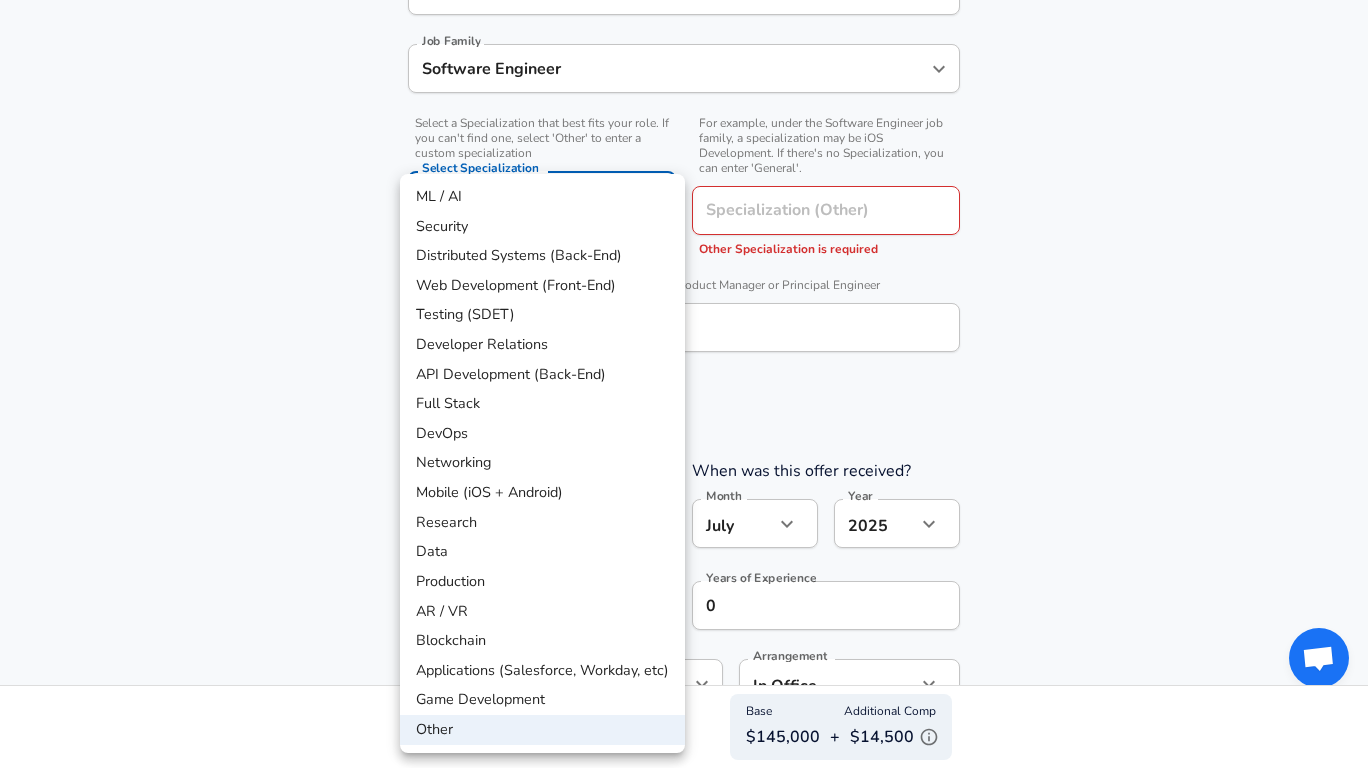 click on "Data" at bounding box center (542, 552) 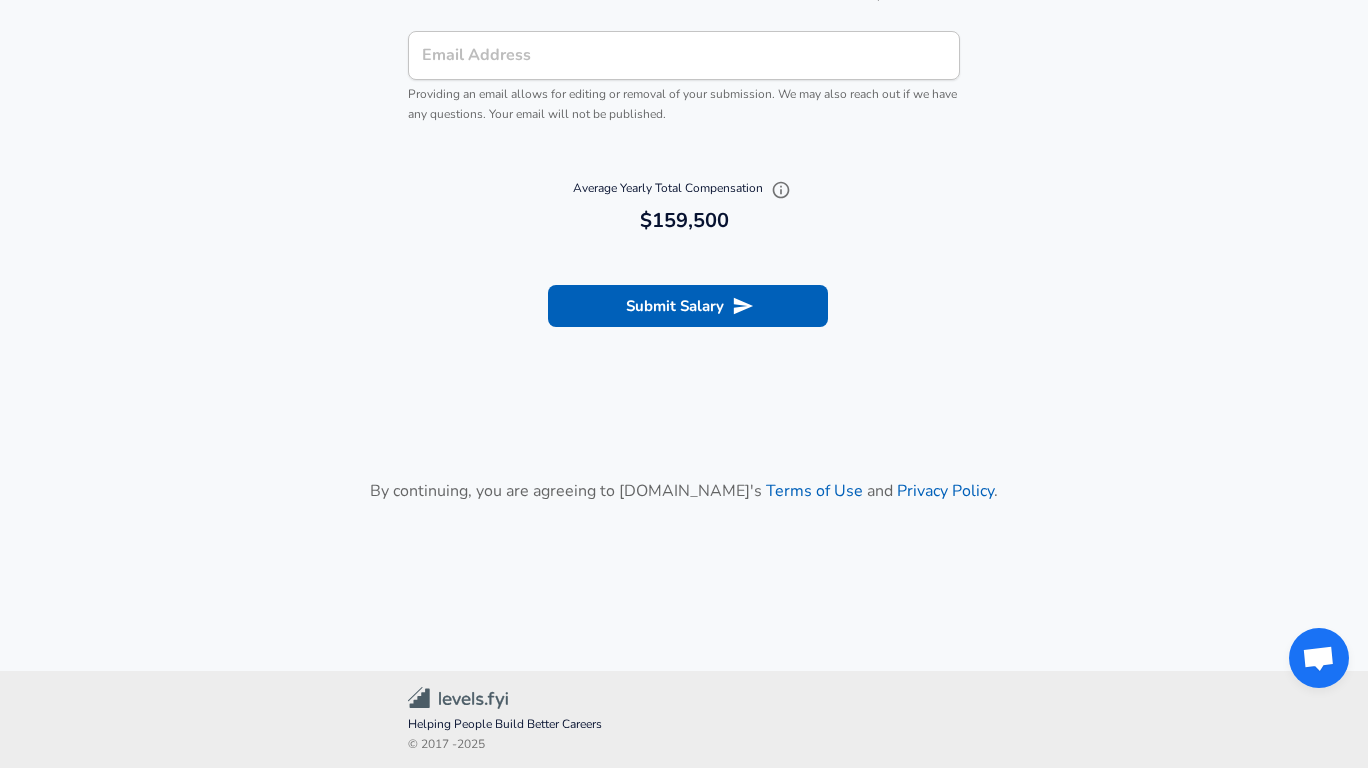 scroll, scrollTop: 2484, scrollLeft: 0, axis: vertical 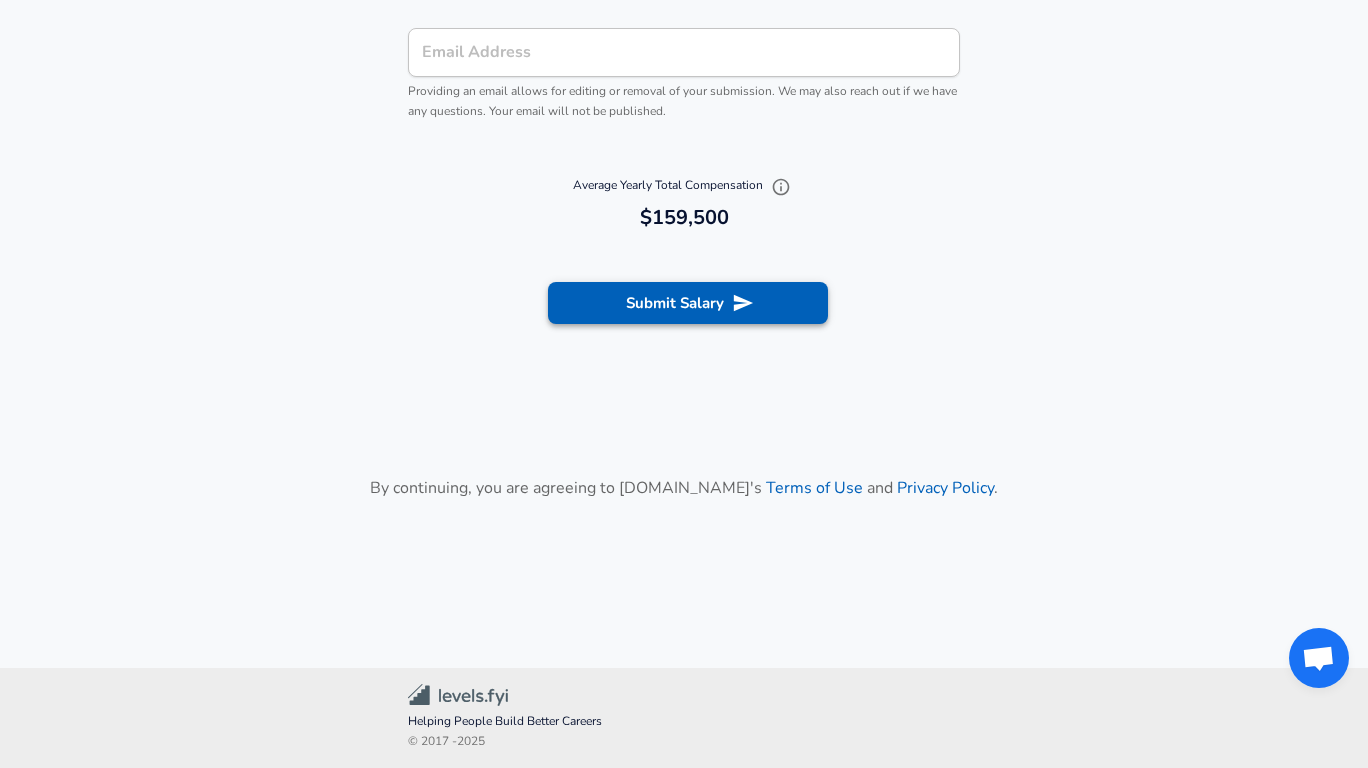 click on "Submit Salary" at bounding box center [688, 303] 